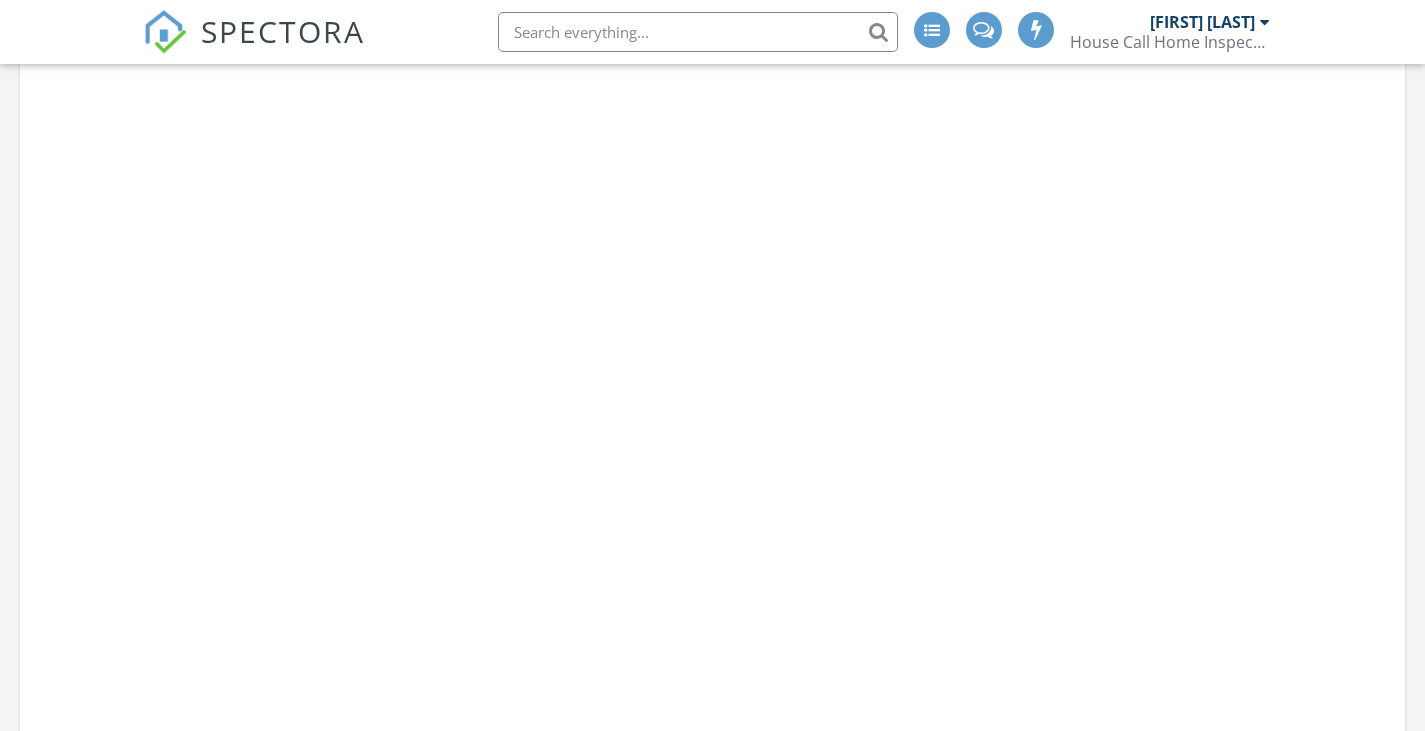 scroll, scrollTop: 1290, scrollLeft: 0, axis: vertical 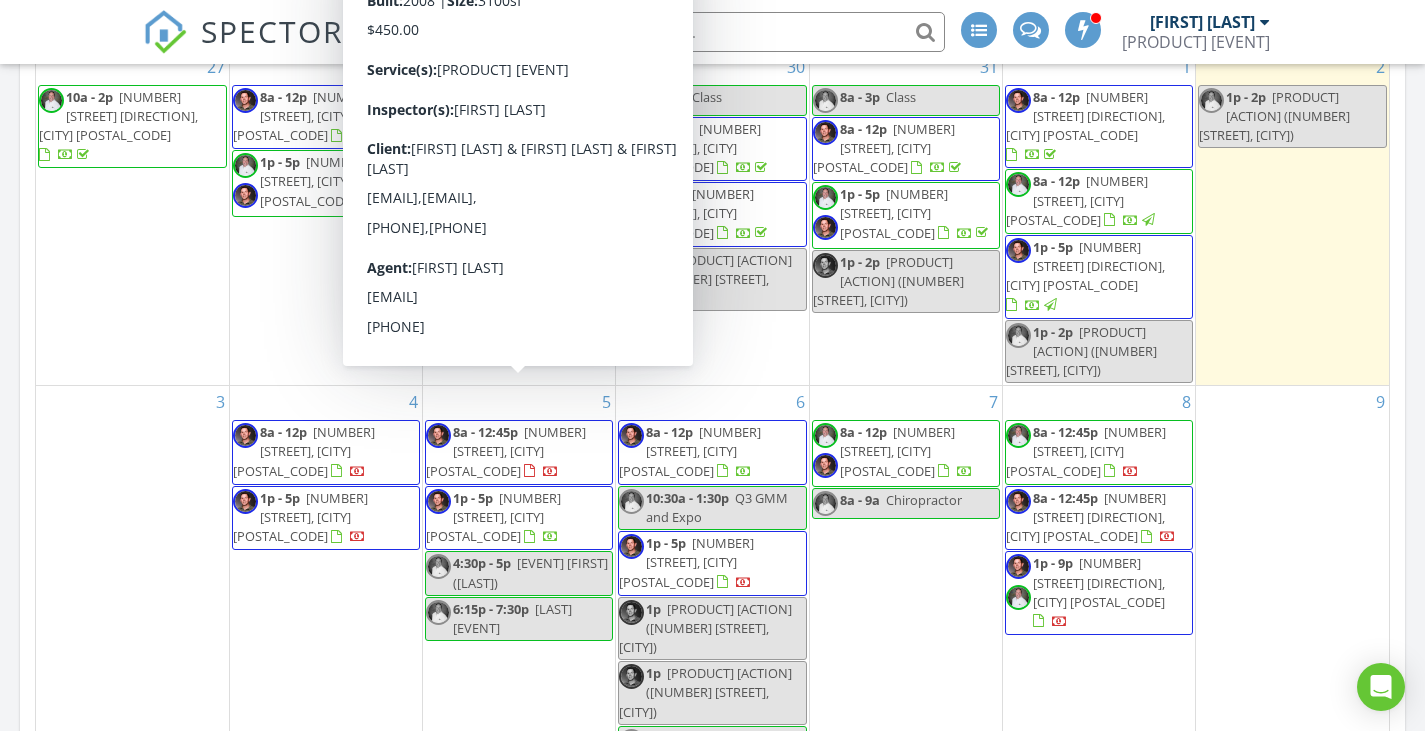 click on "[NUMBER] [STREET], [CITY] [POSTAL_CODE]" at bounding box center (506, 451) 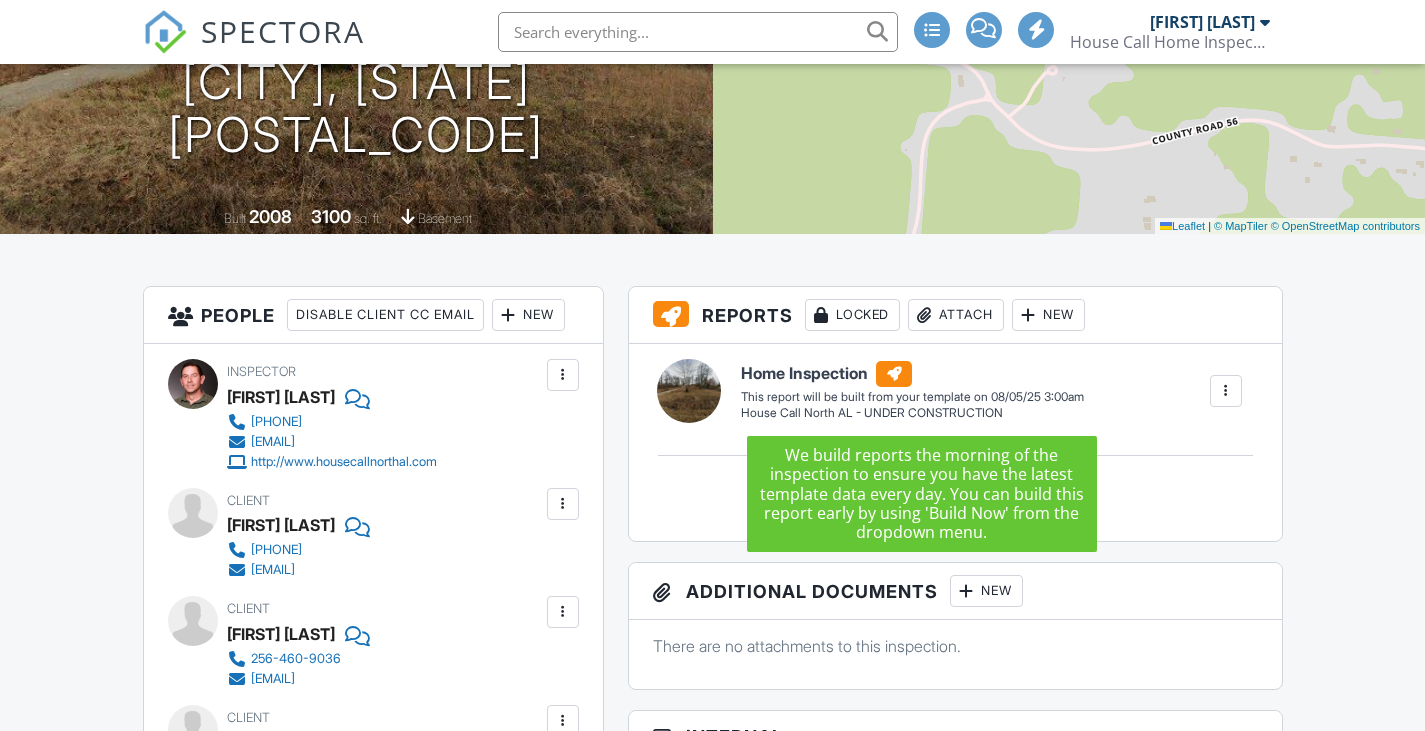 scroll, scrollTop: 300, scrollLeft: 0, axis: vertical 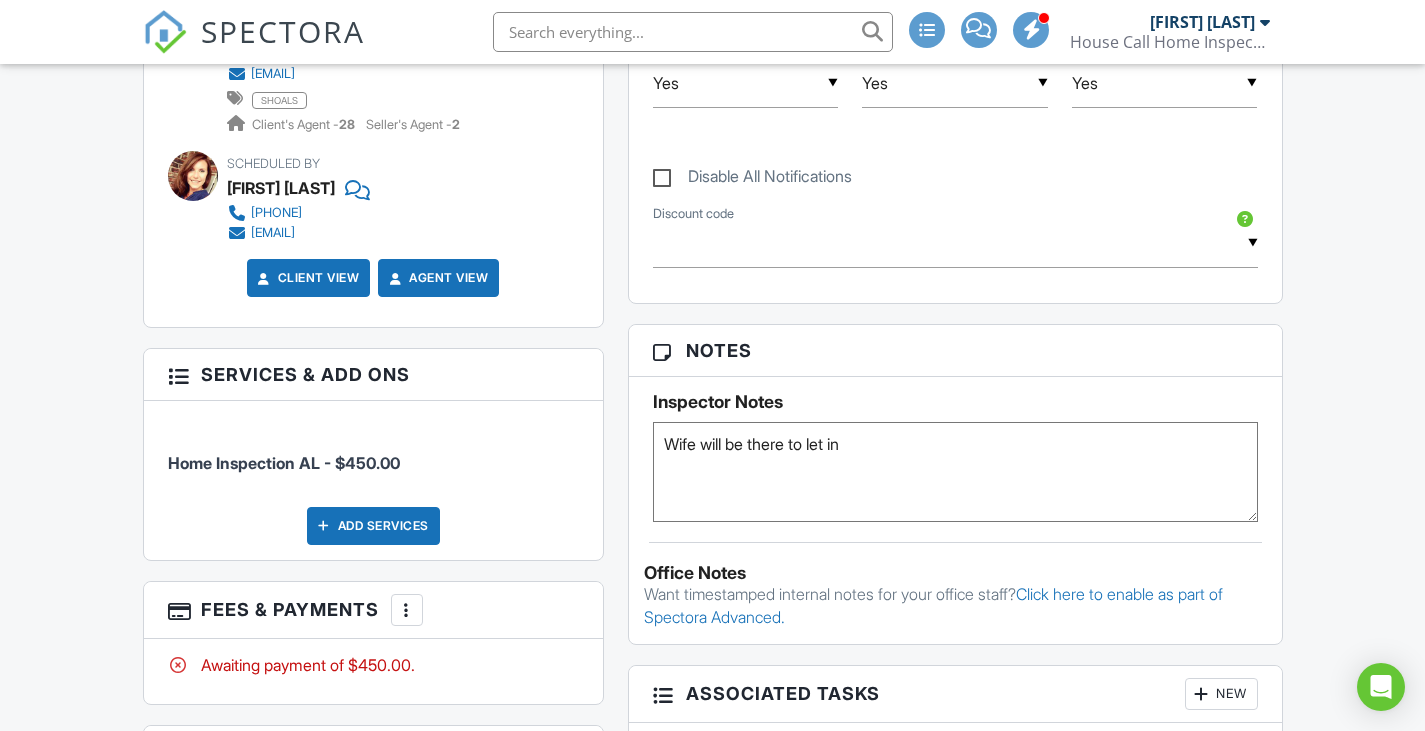 click on "Wife will be there to let in" at bounding box center (955, 472) 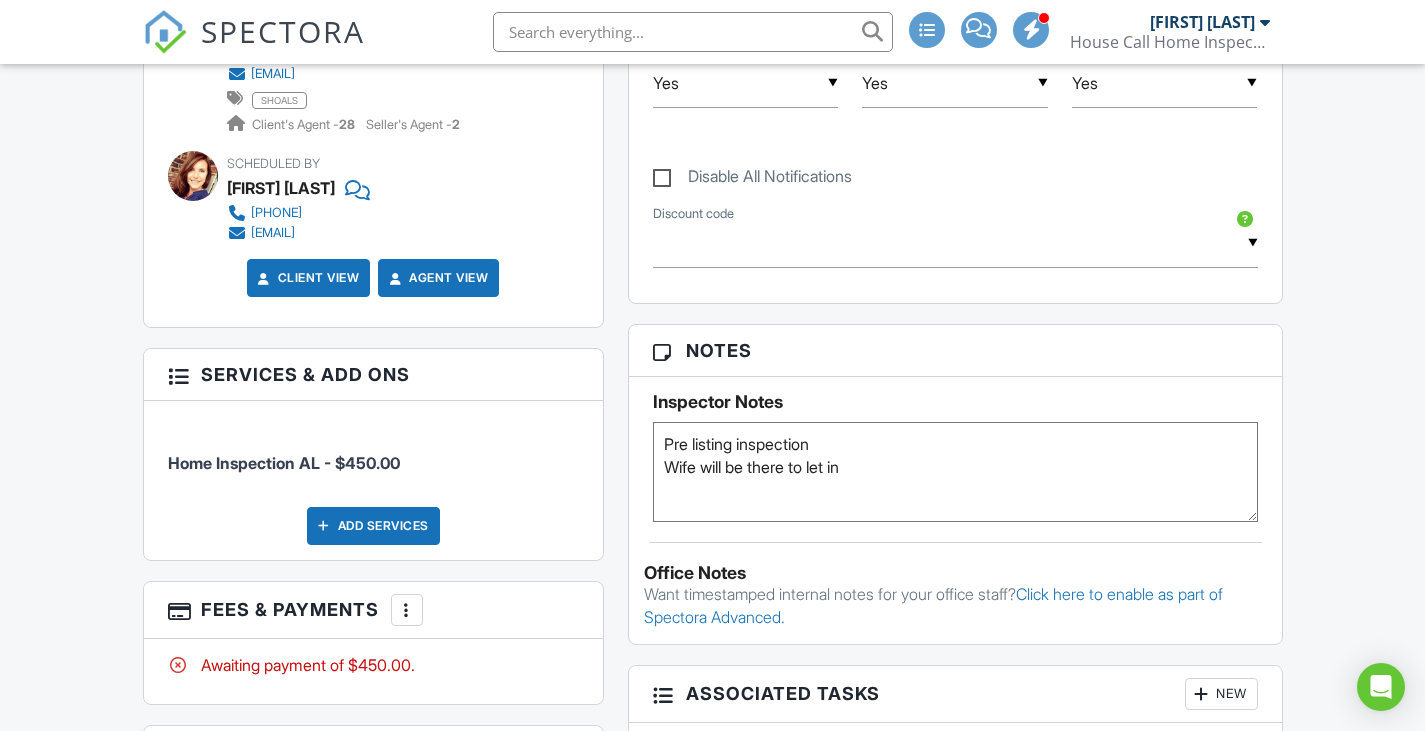 click on "Wife will be there to let in" at bounding box center [955, 472] 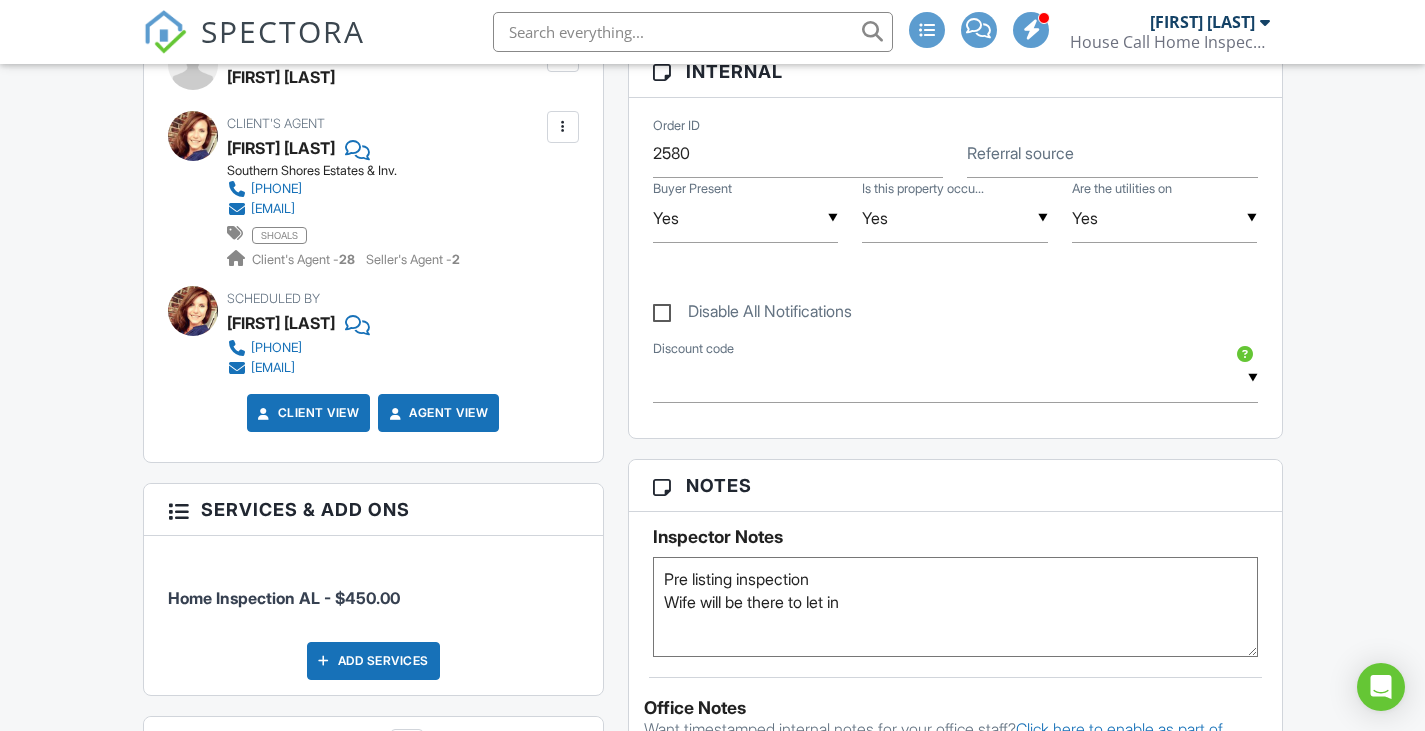 scroll, scrollTop: 1000, scrollLeft: 0, axis: vertical 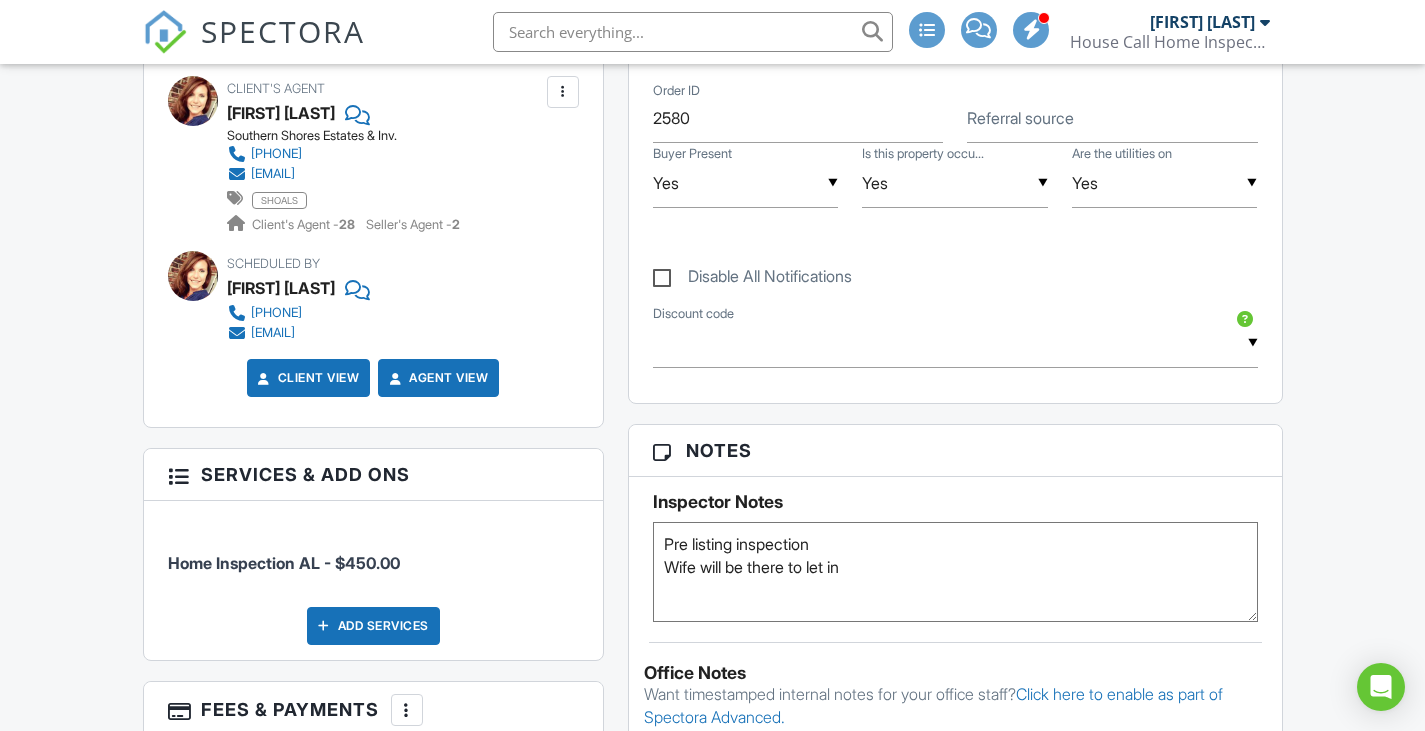 drag, startPoint x: 788, startPoint y: 567, endPoint x: 658, endPoint y: 575, distance: 130.24593 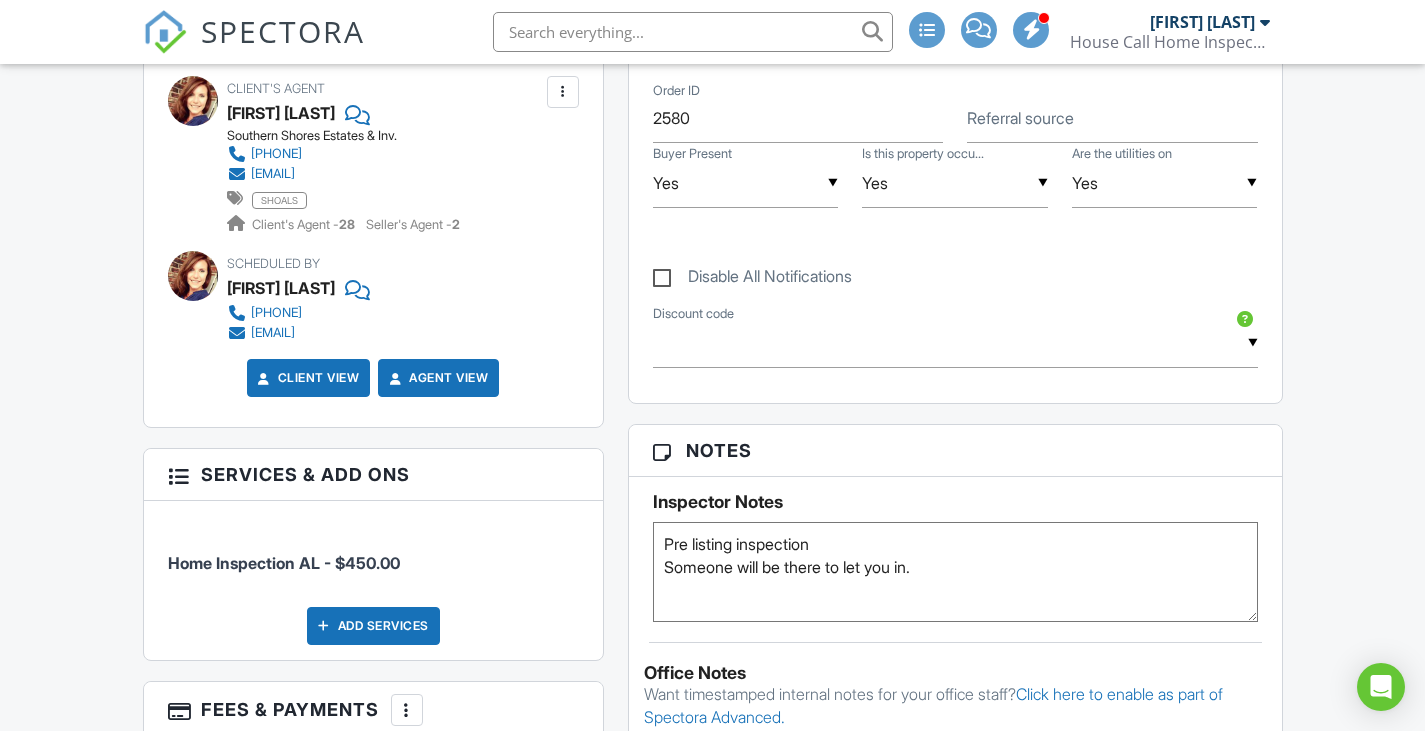 type on "Pre listing inspection
Someone will be there to let you in." 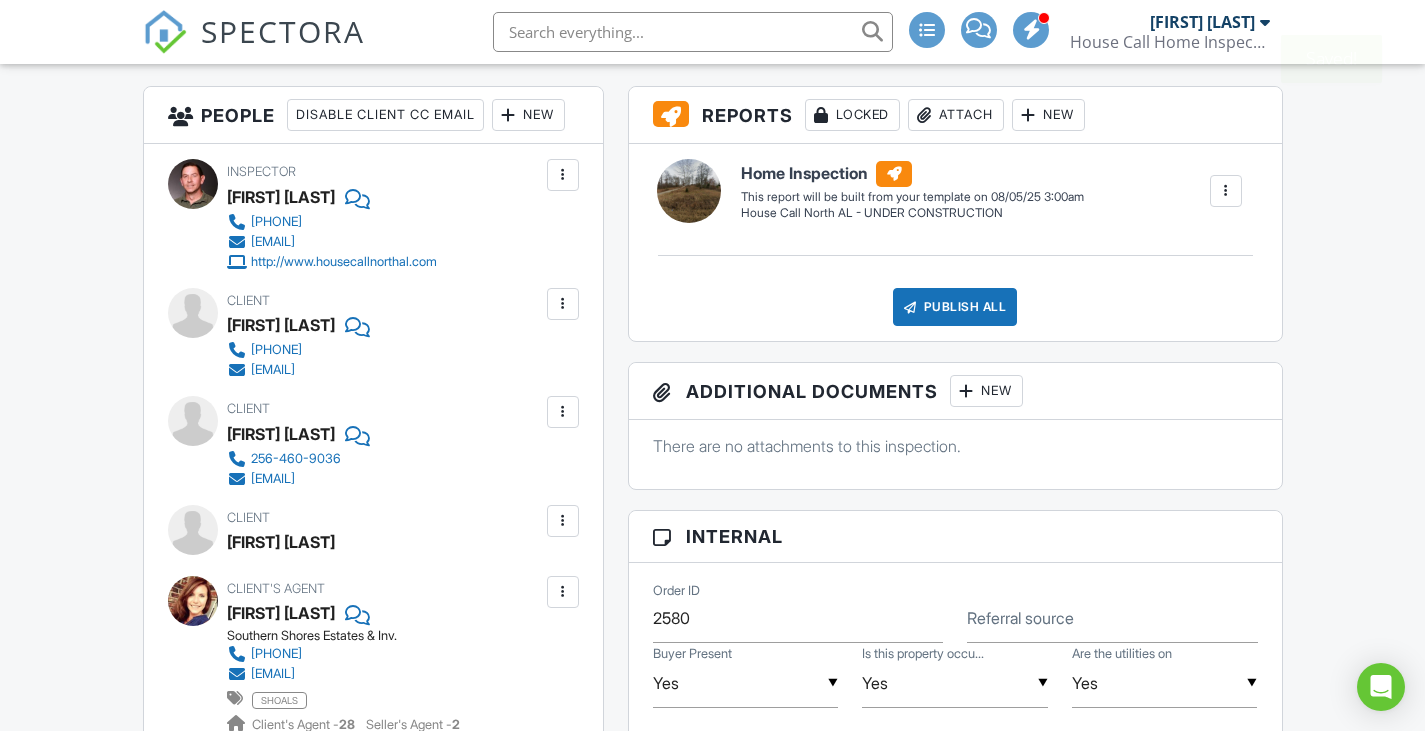 scroll, scrollTop: 0, scrollLeft: 0, axis: both 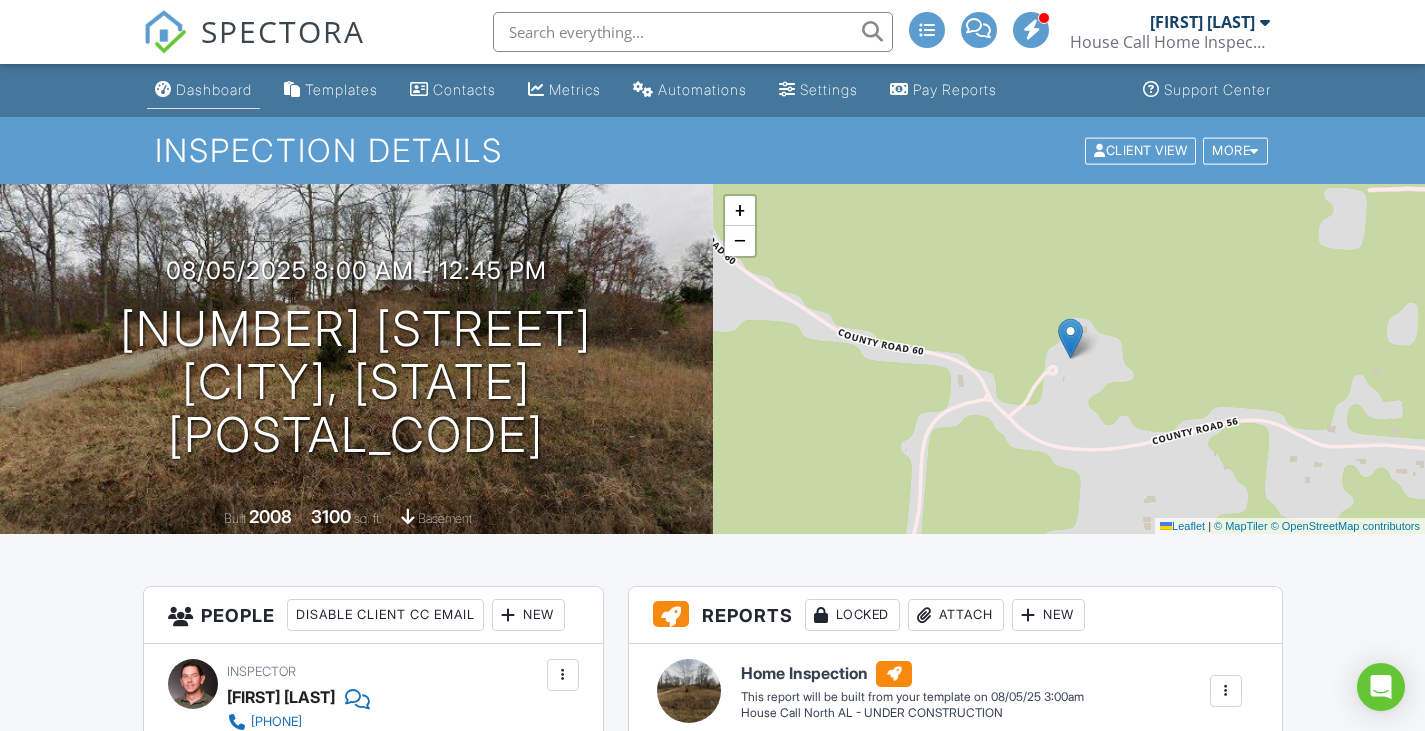 click on "Dashboard" at bounding box center (214, 89) 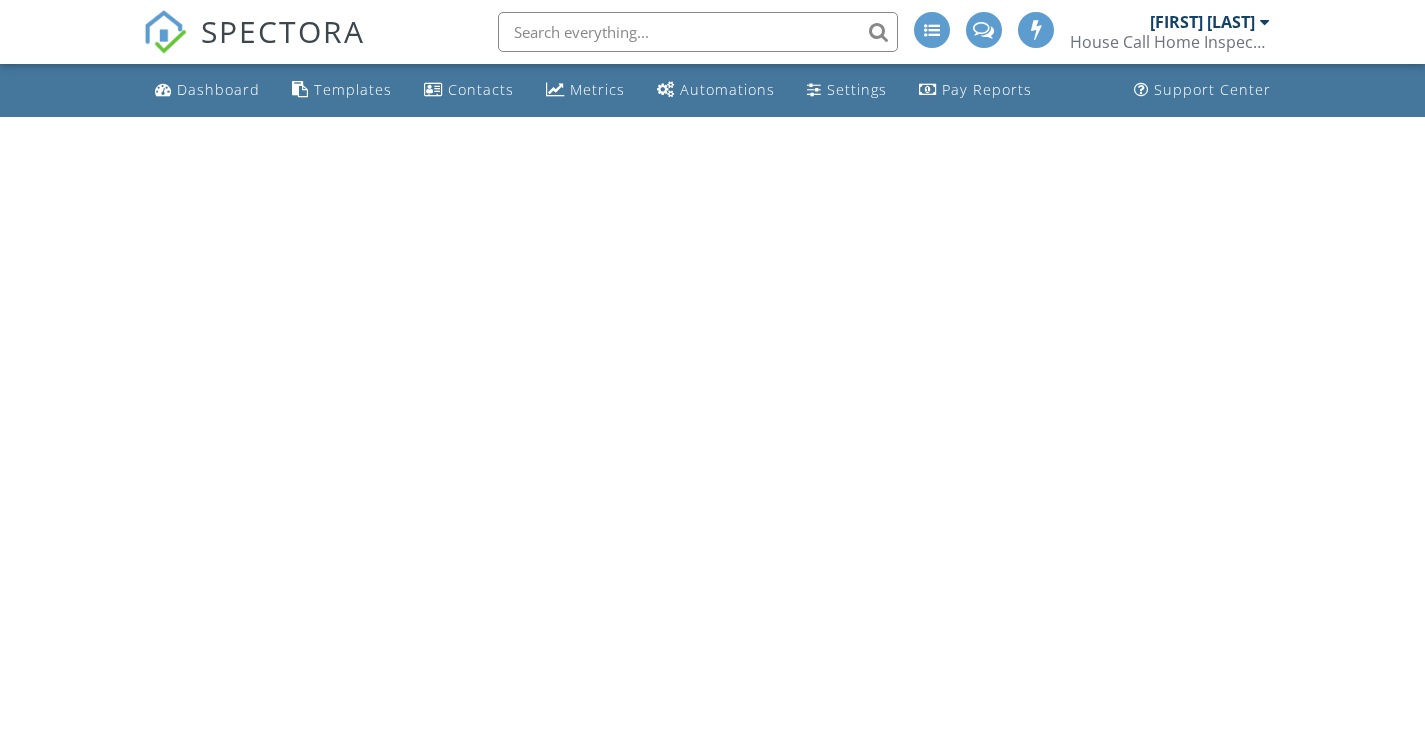 scroll, scrollTop: 0, scrollLeft: 0, axis: both 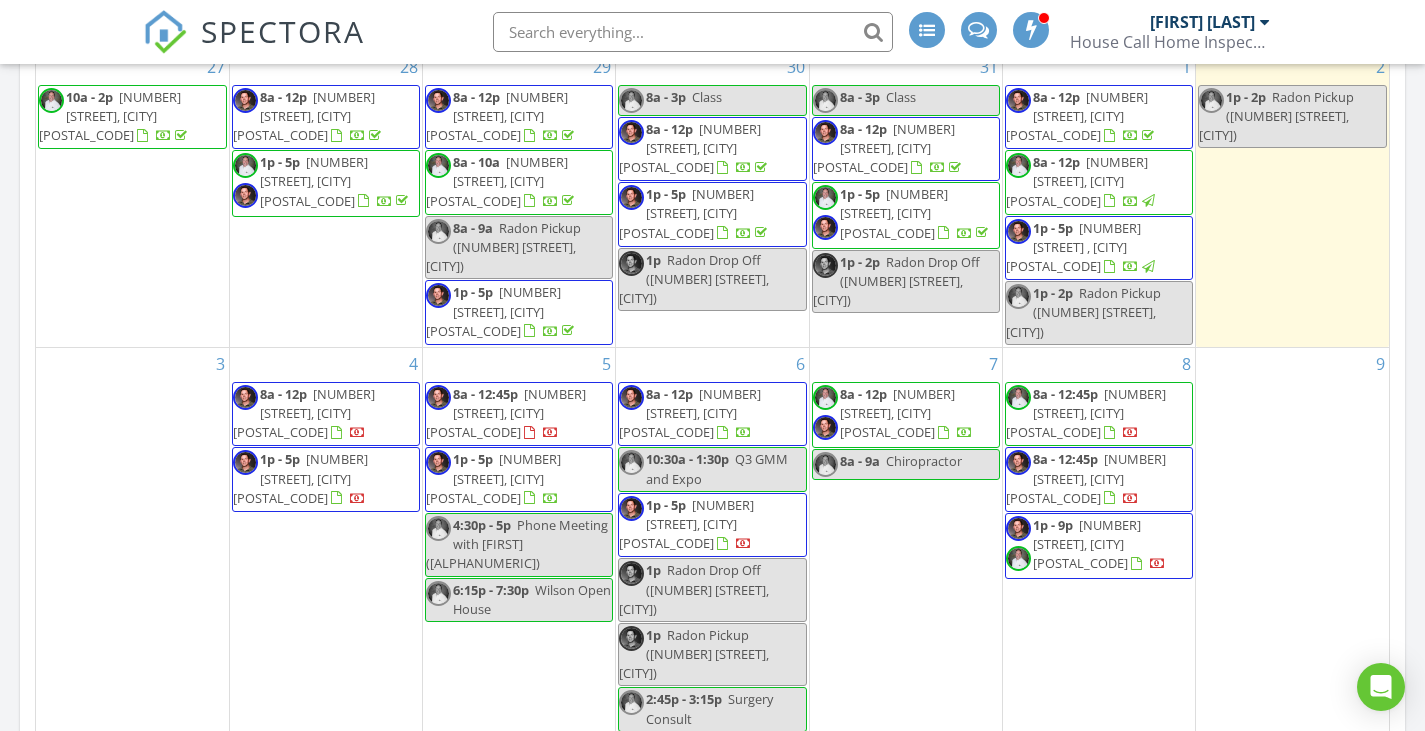 click on "[NUMBER] [STREET], [CITY] [POSTAL_CODE]" at bounding box center (897, 413) 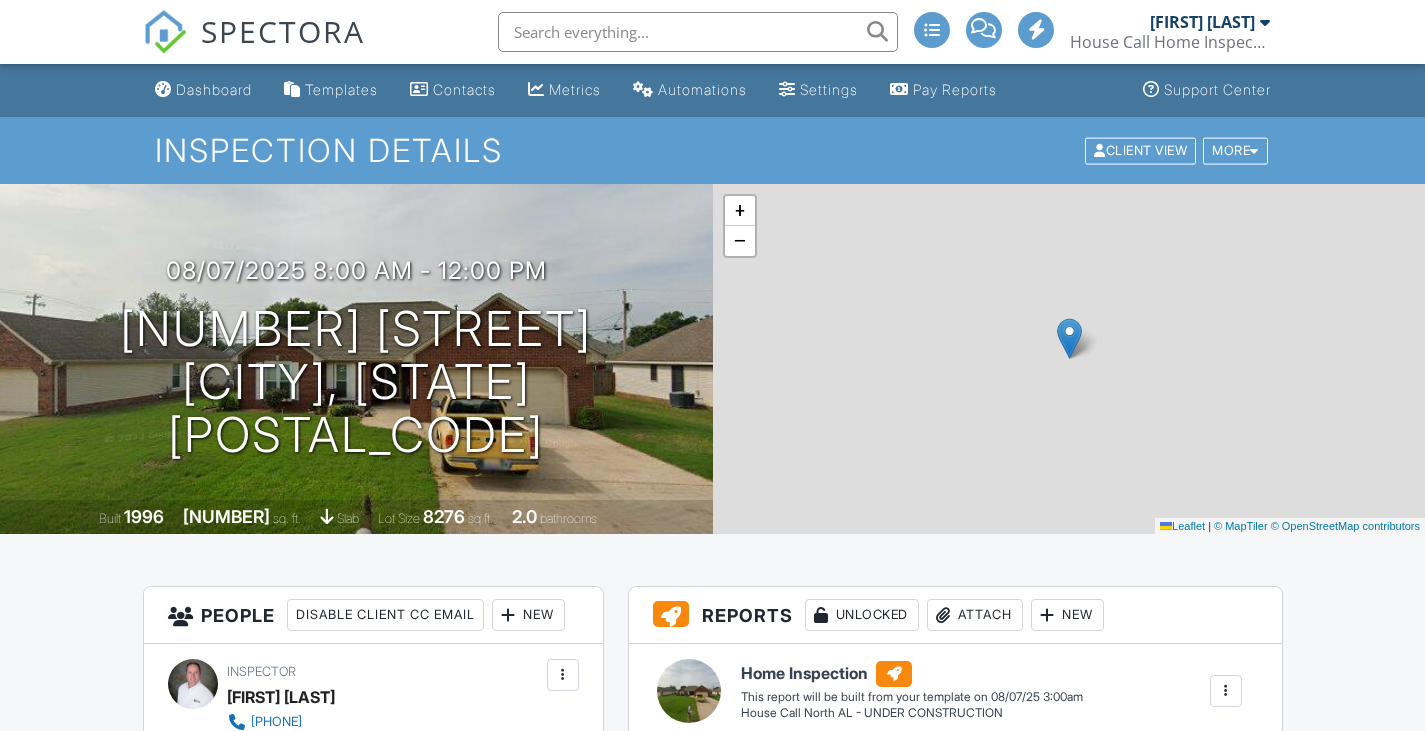 scroll, scrollTop: 0, scrollLeft: 0, axis: both 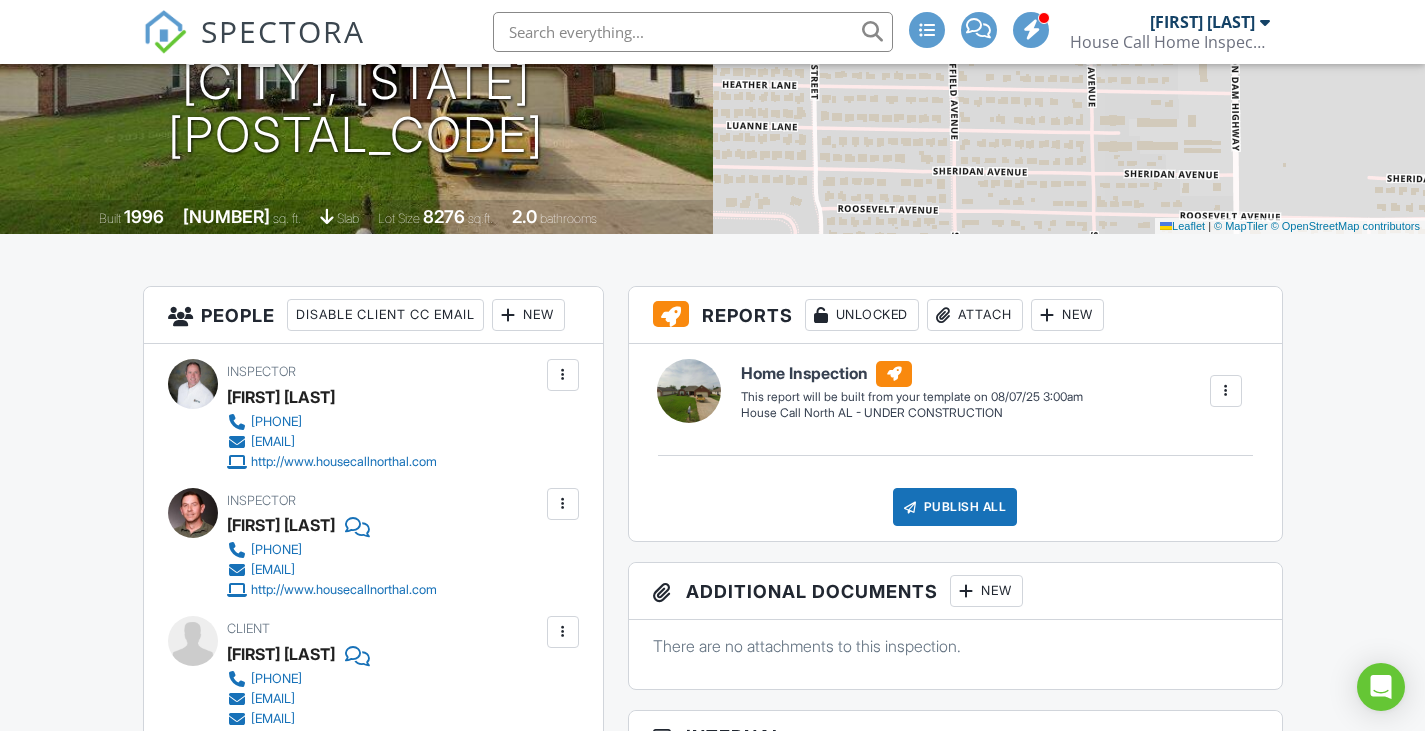 click on "New" at bounding box center [528, 315] 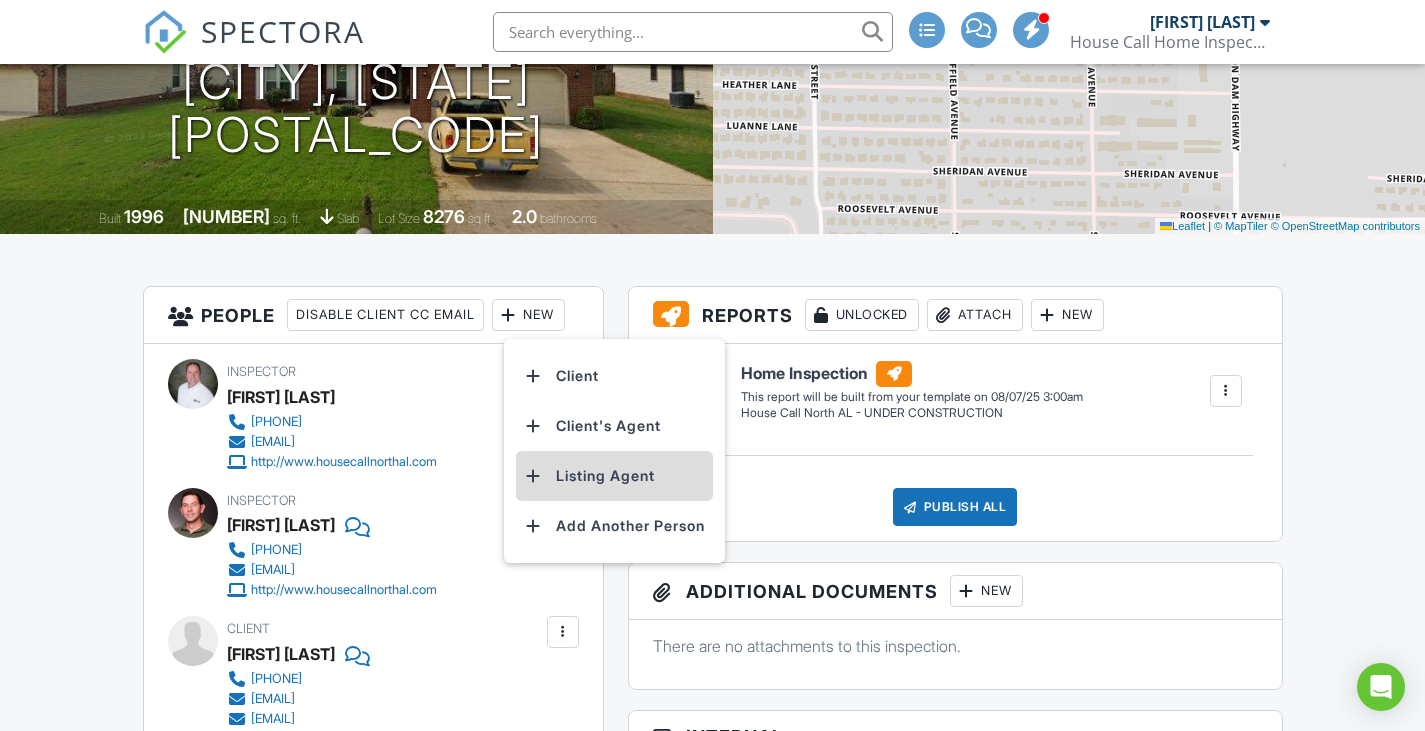 click on "Listing Agent" at bounding box center (614, 476) 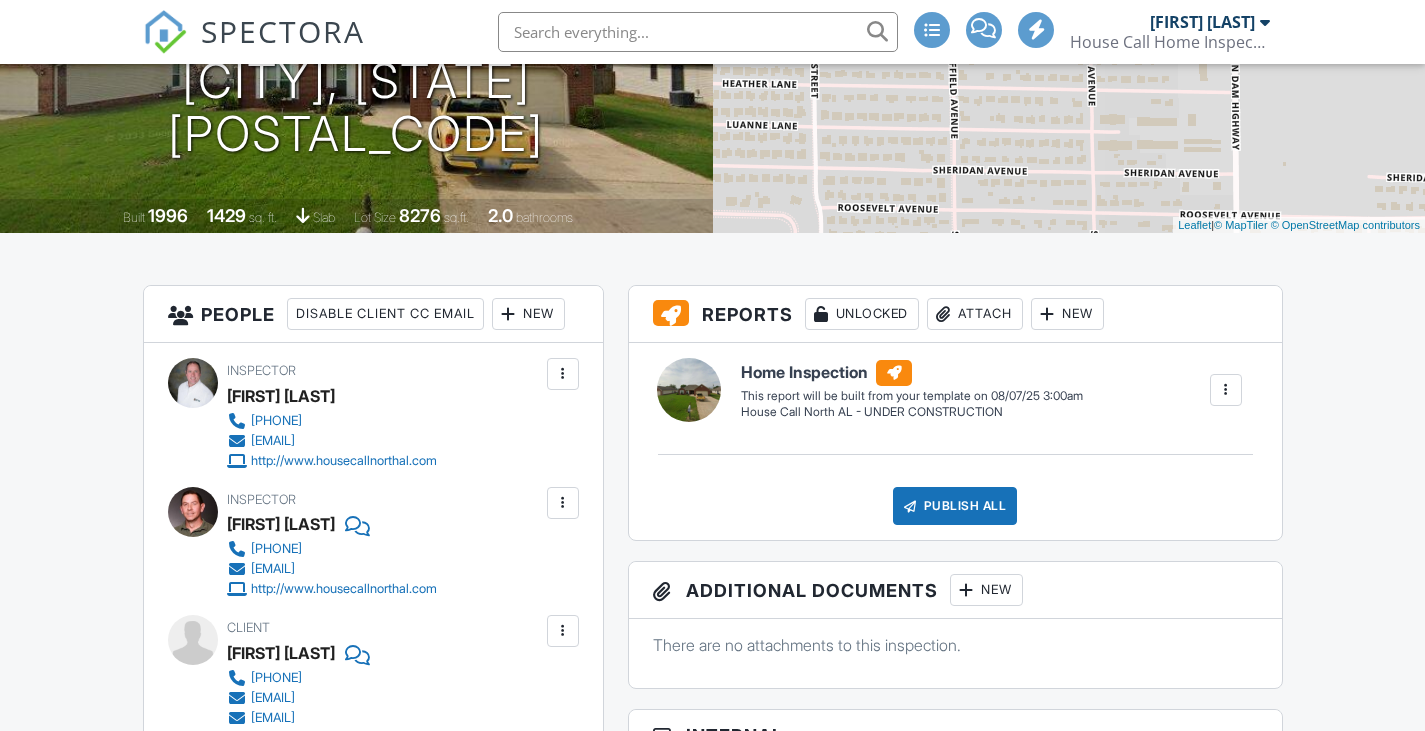 scroll, scrollTop: 301, scrollLeft: 0, axis: vertical 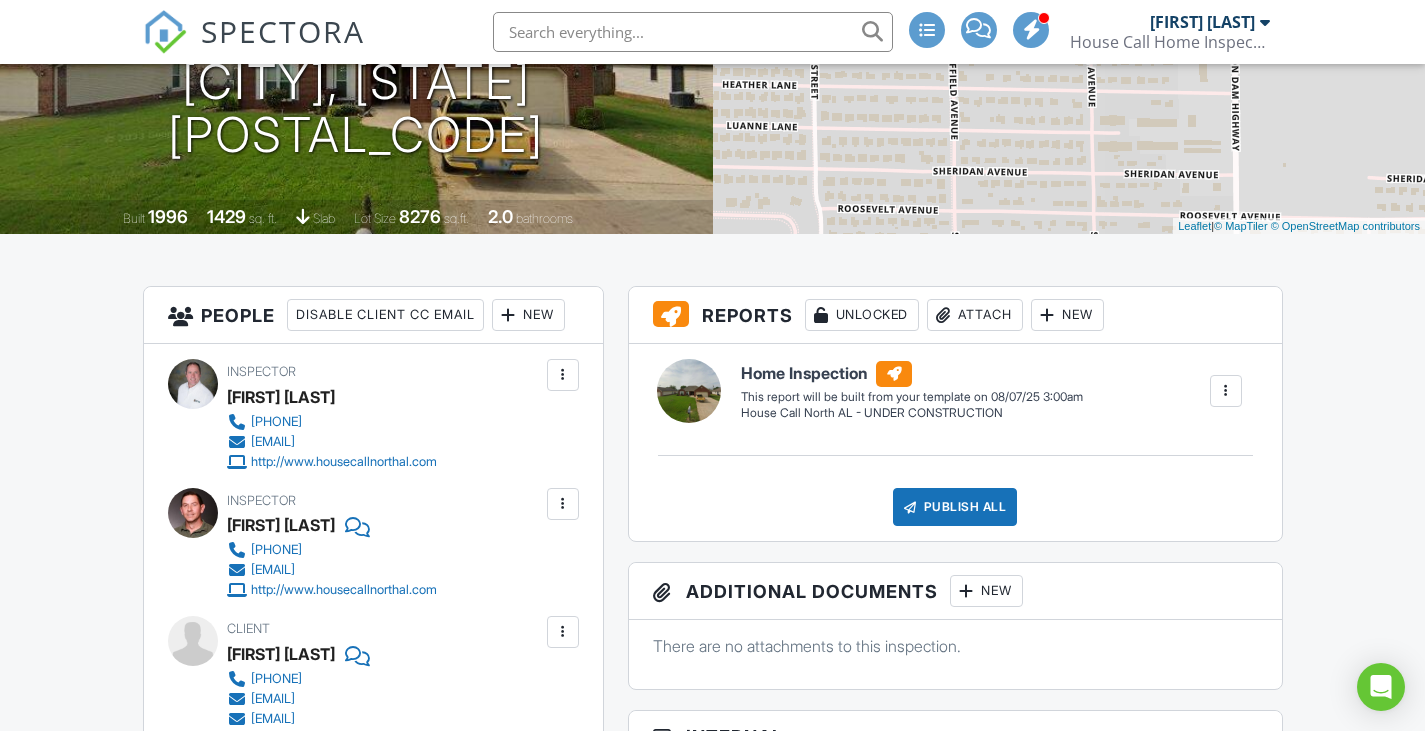click at bounding box center (165, 32) 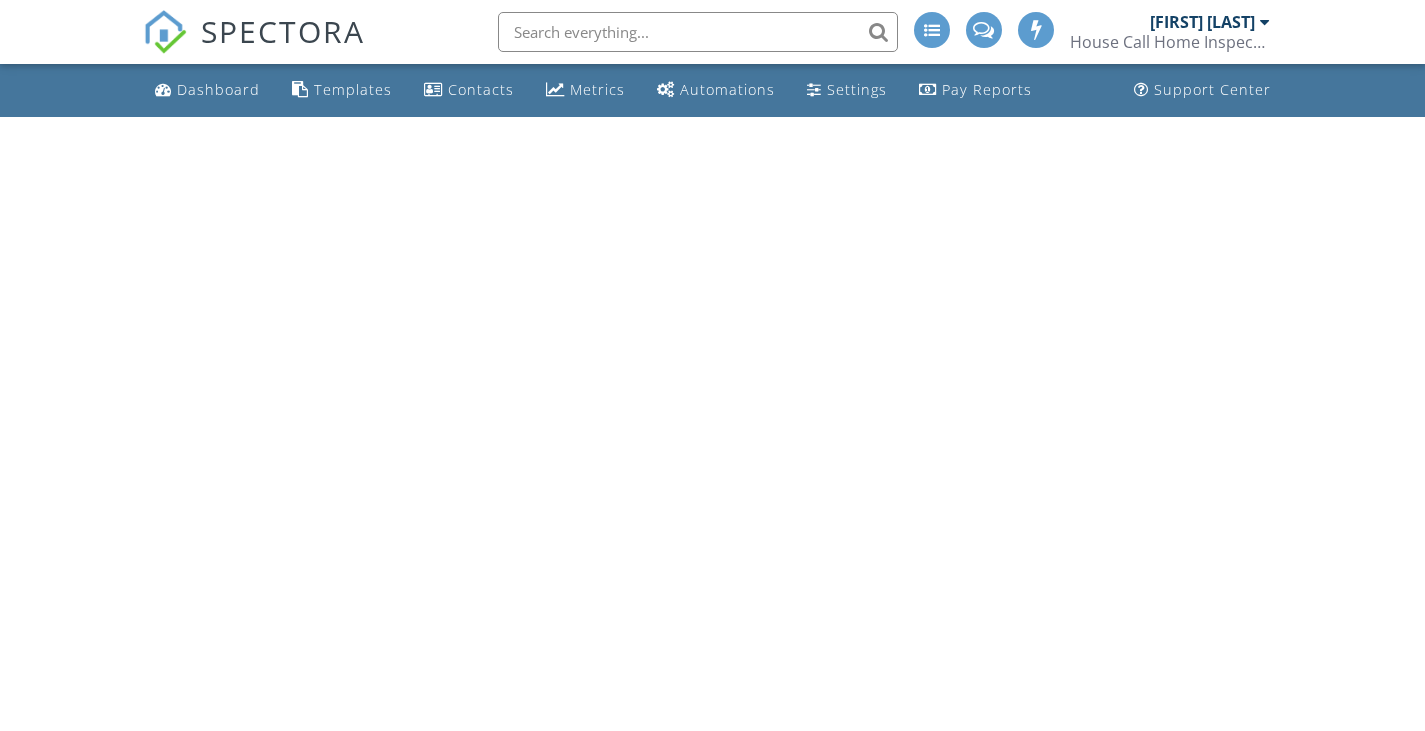 scroll, scrollTop: 0, scrollLeft: 0, axis: both 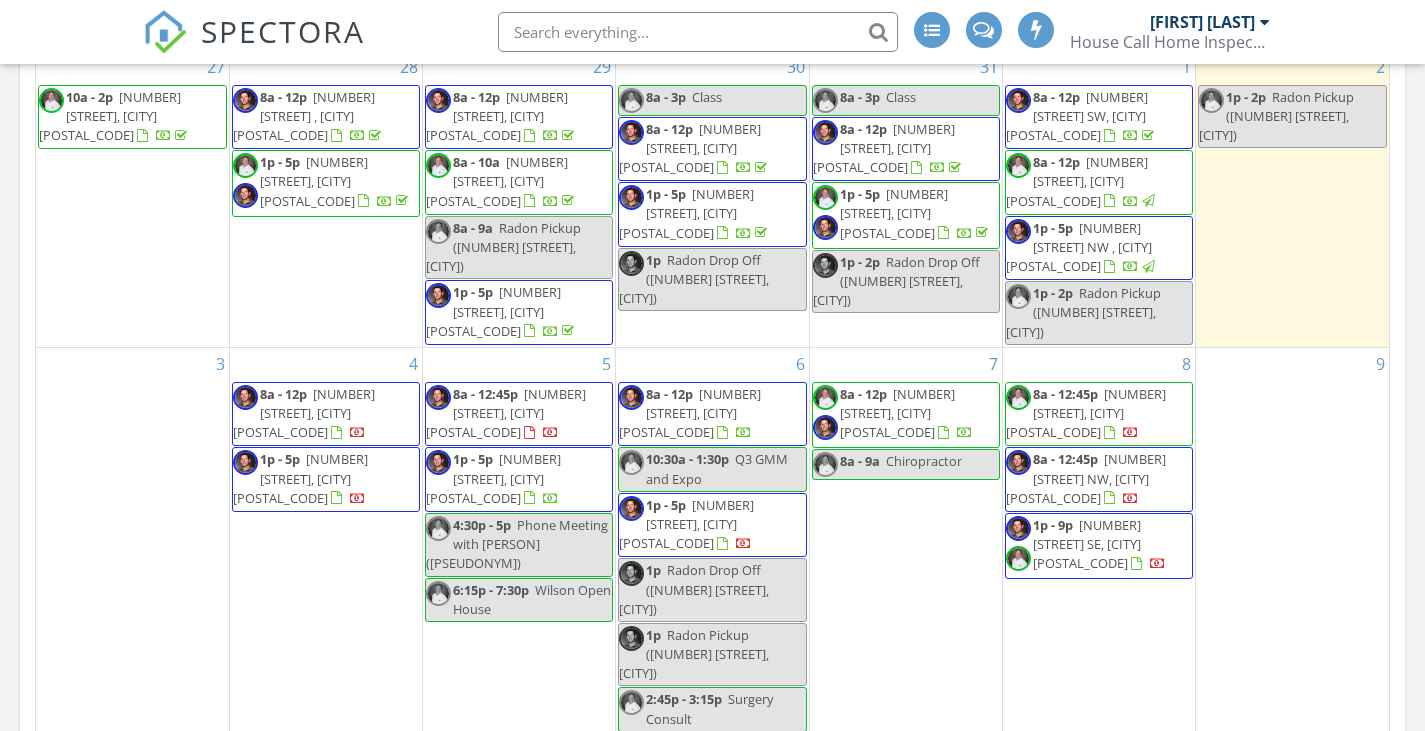 click on "[NUMBER] [STREET], [CITY] [POSTAL_CODE]" at bounding box center (300, 478) 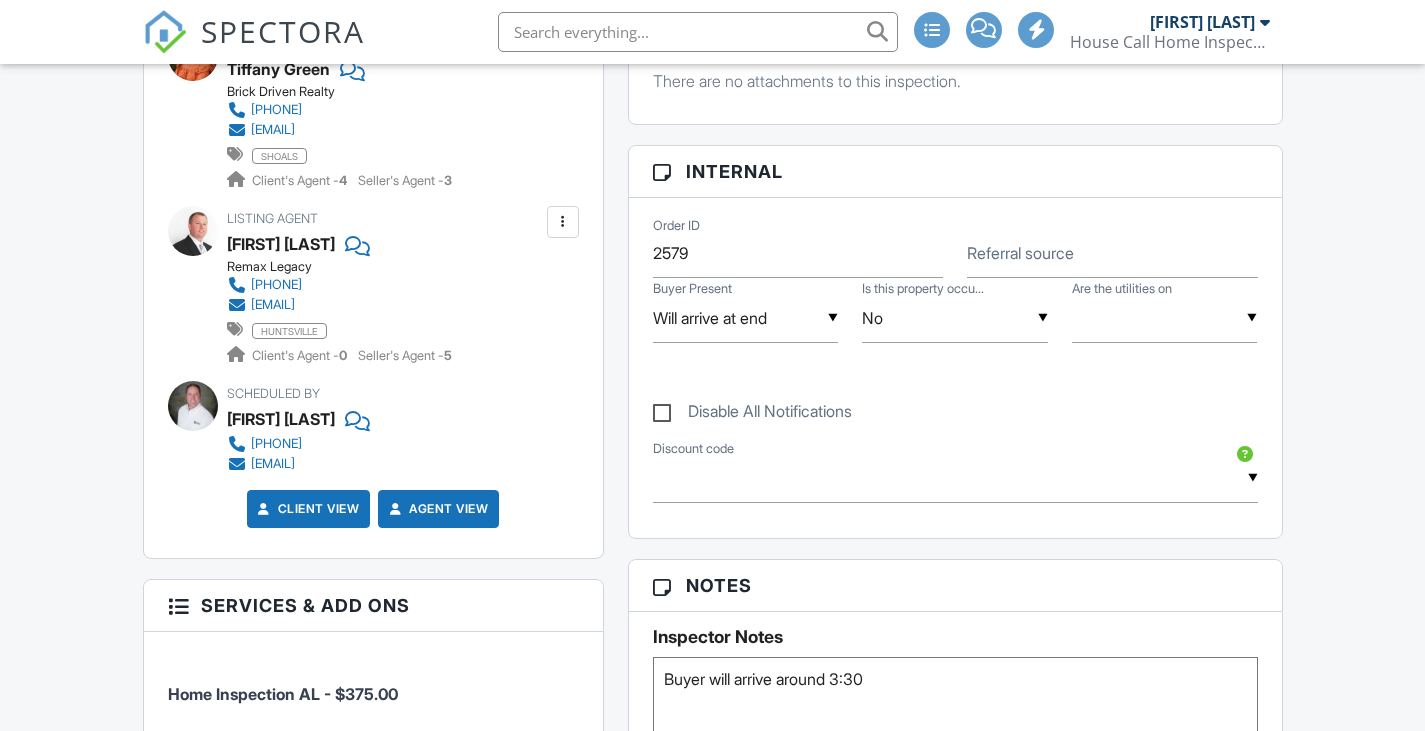 scroll, scrollTop: 0, scrollLeft: 0, axis: both 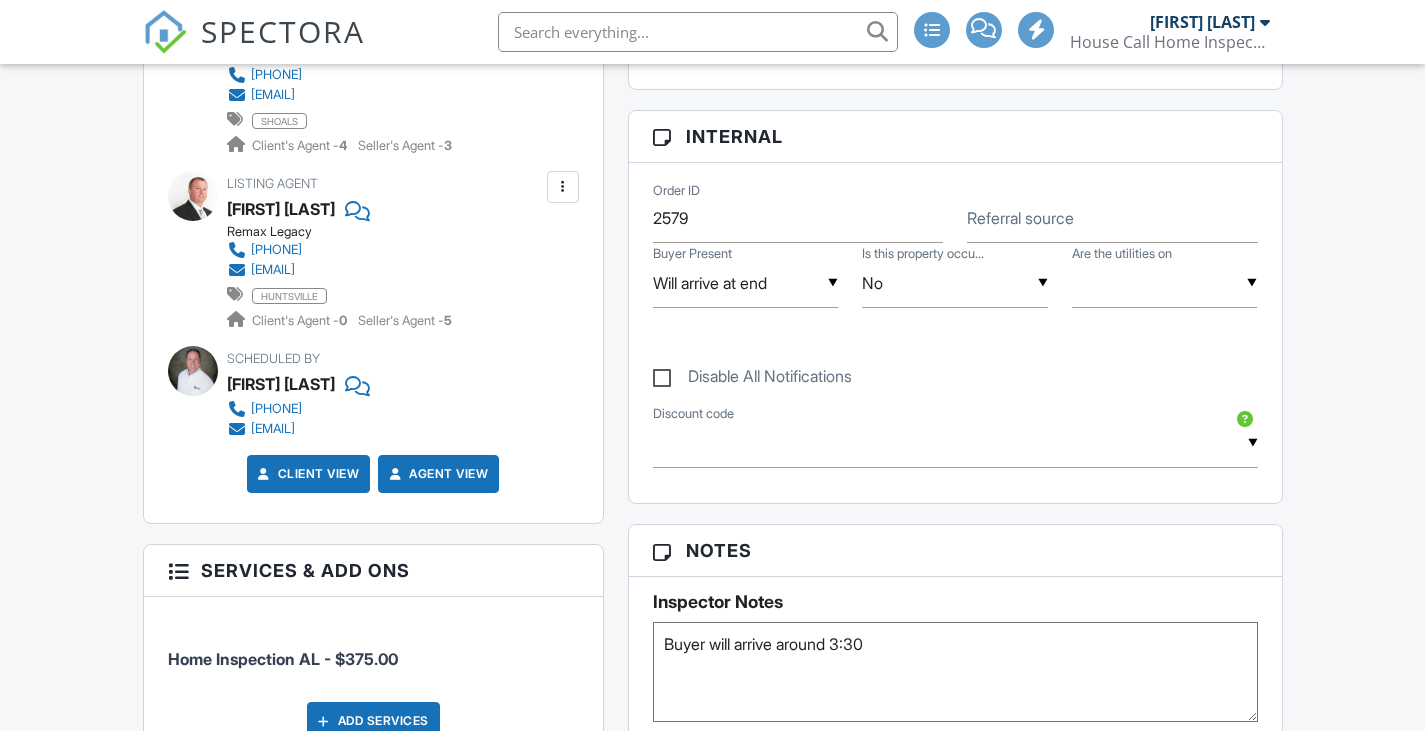 click on "Buyer will arrive around 3:30" at bounding box center [955, 672] 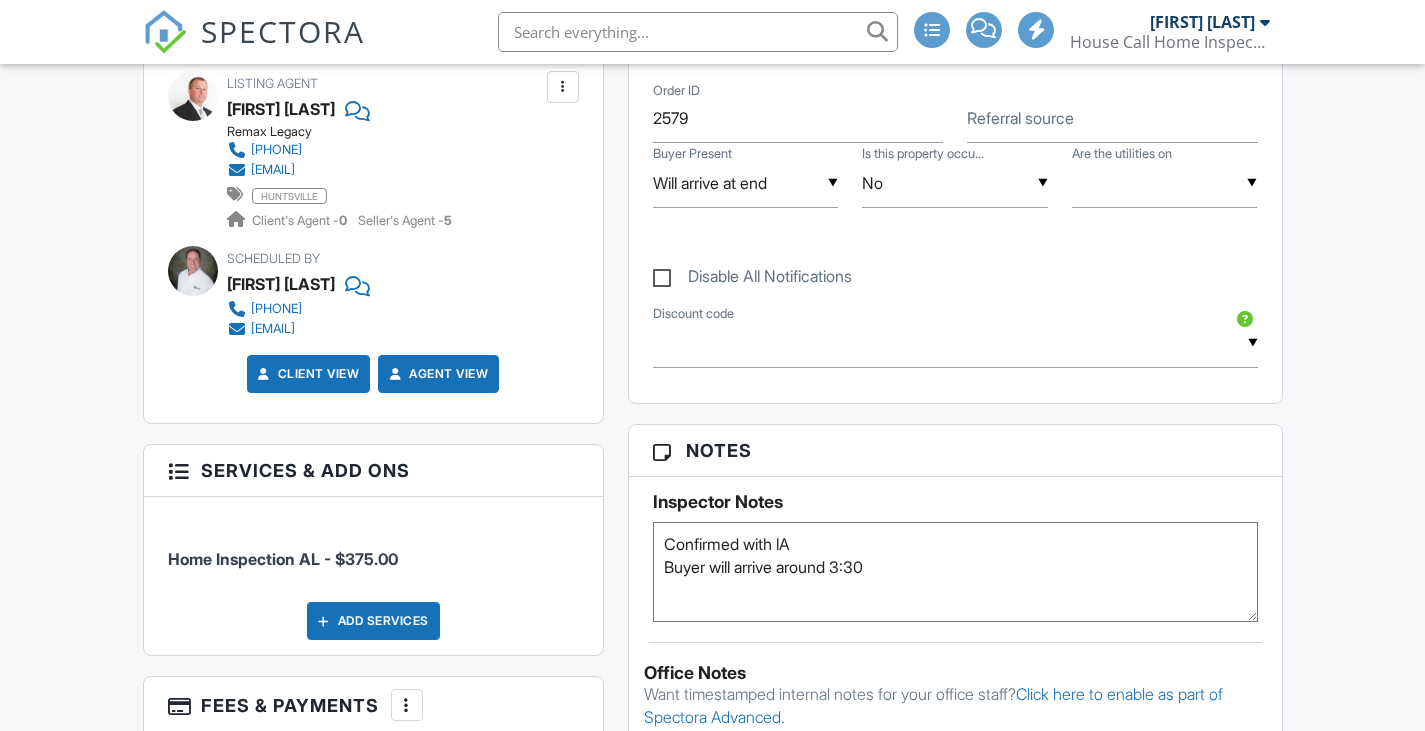 click on "Buyer will arrive around 3:30" at bounding box center [955, 572] 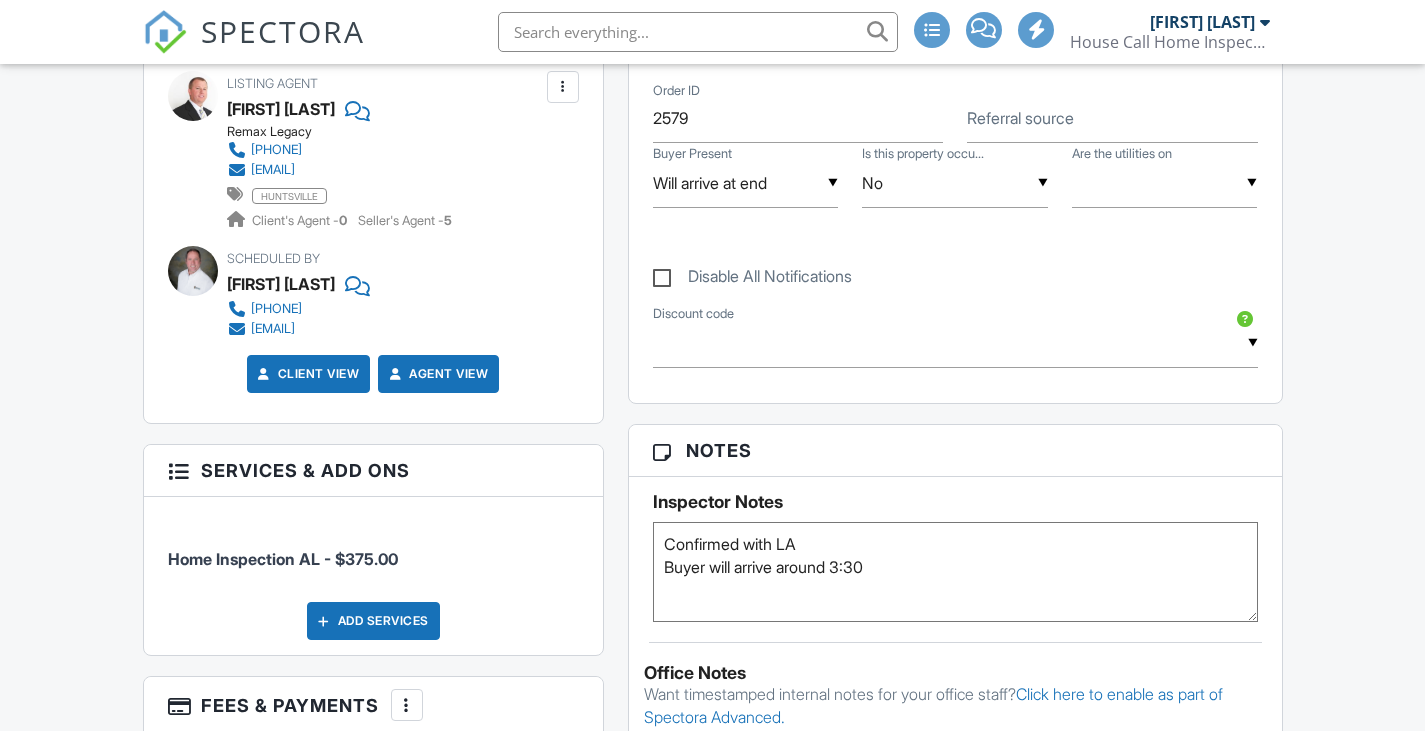 type on "Confirmed with LA
Buyer will arrive around 3:30" 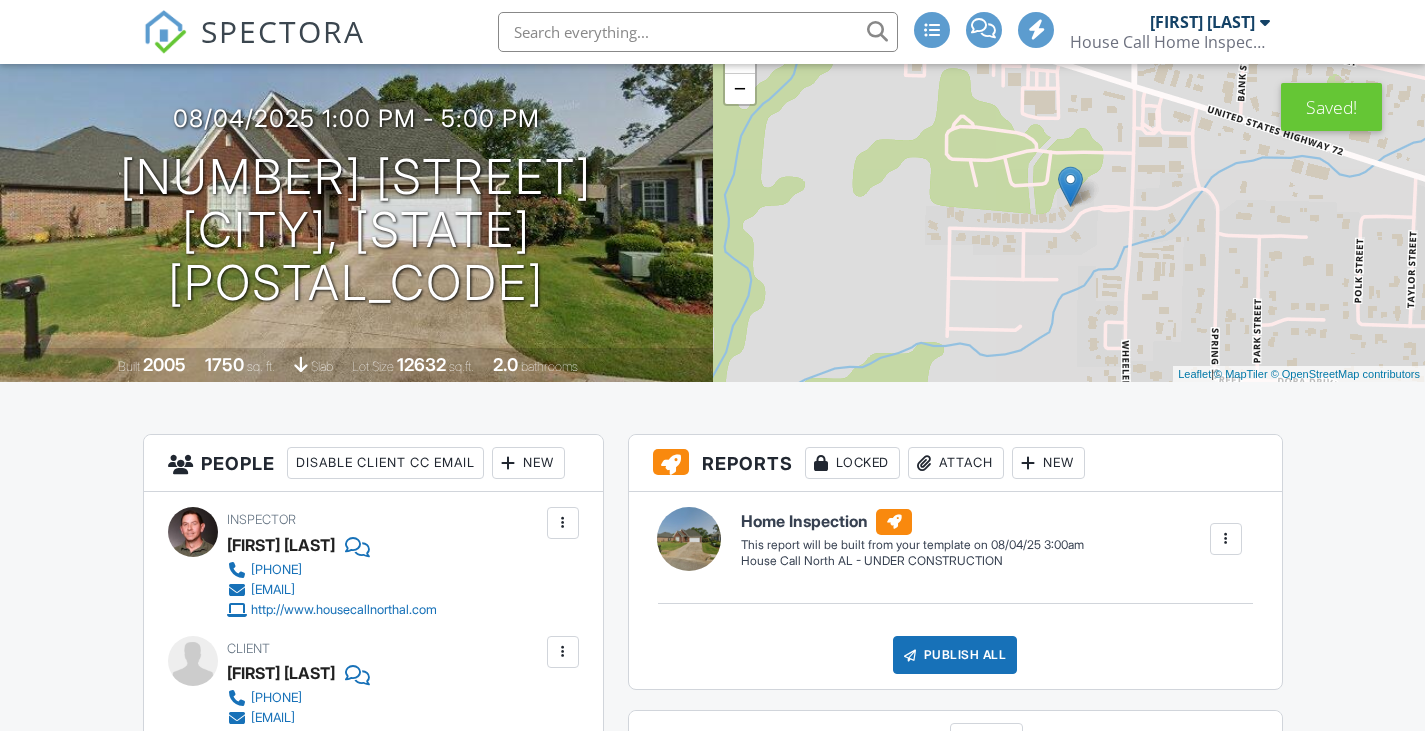 scroll, scrollTop: 0, scrollLeft: 0, axis: both 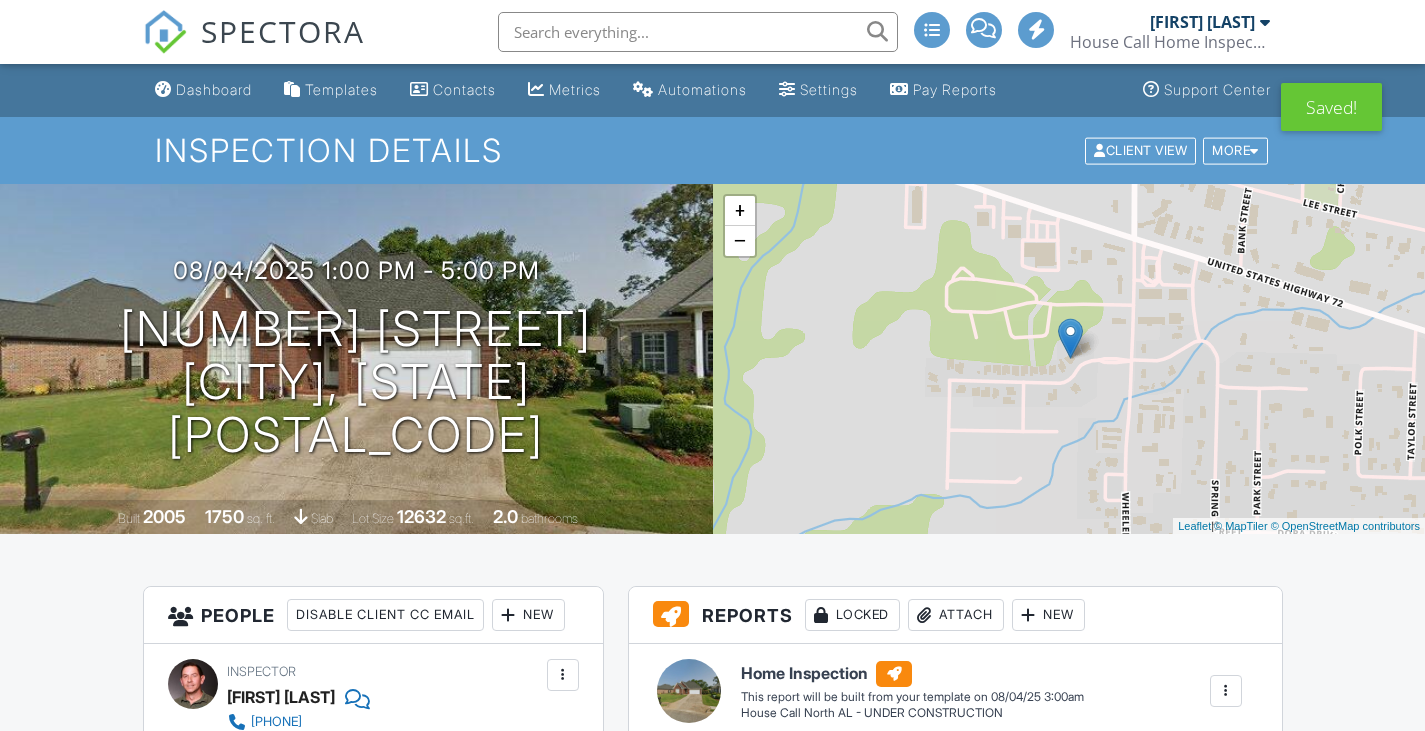 click at bounding box center [165, 32] 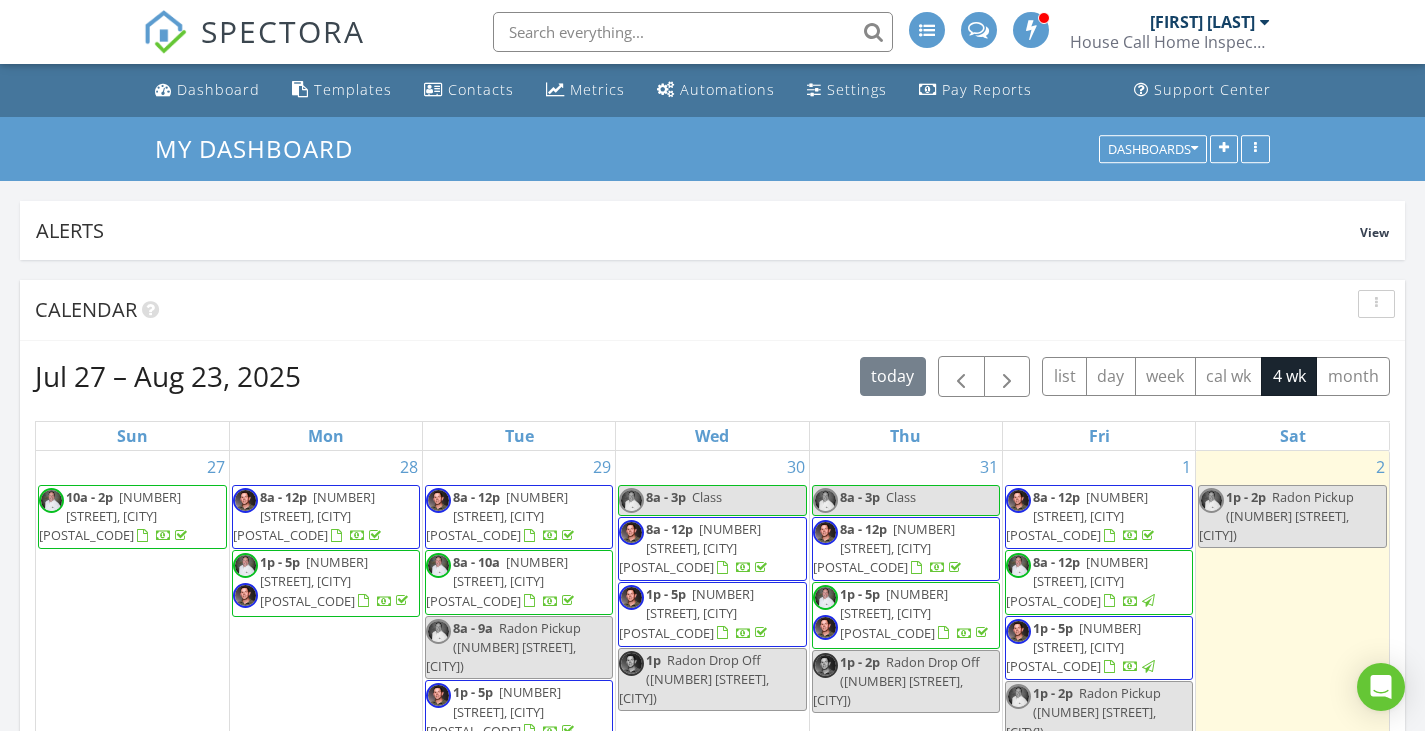 scroll, scrollTop: 0, scrollLeft: 0, axis: both 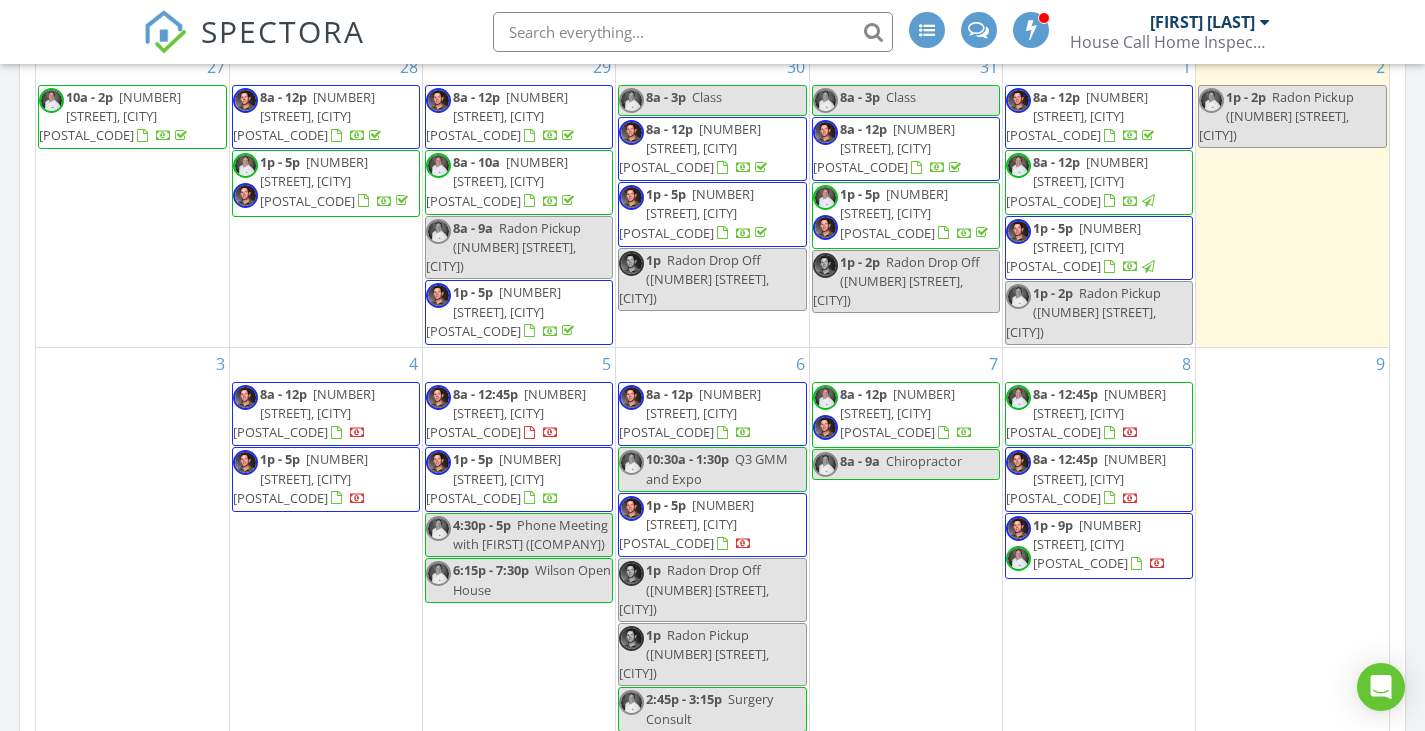 click on "129 Beechwood Dr, Killen 35645" at bounding box center [894, 213] 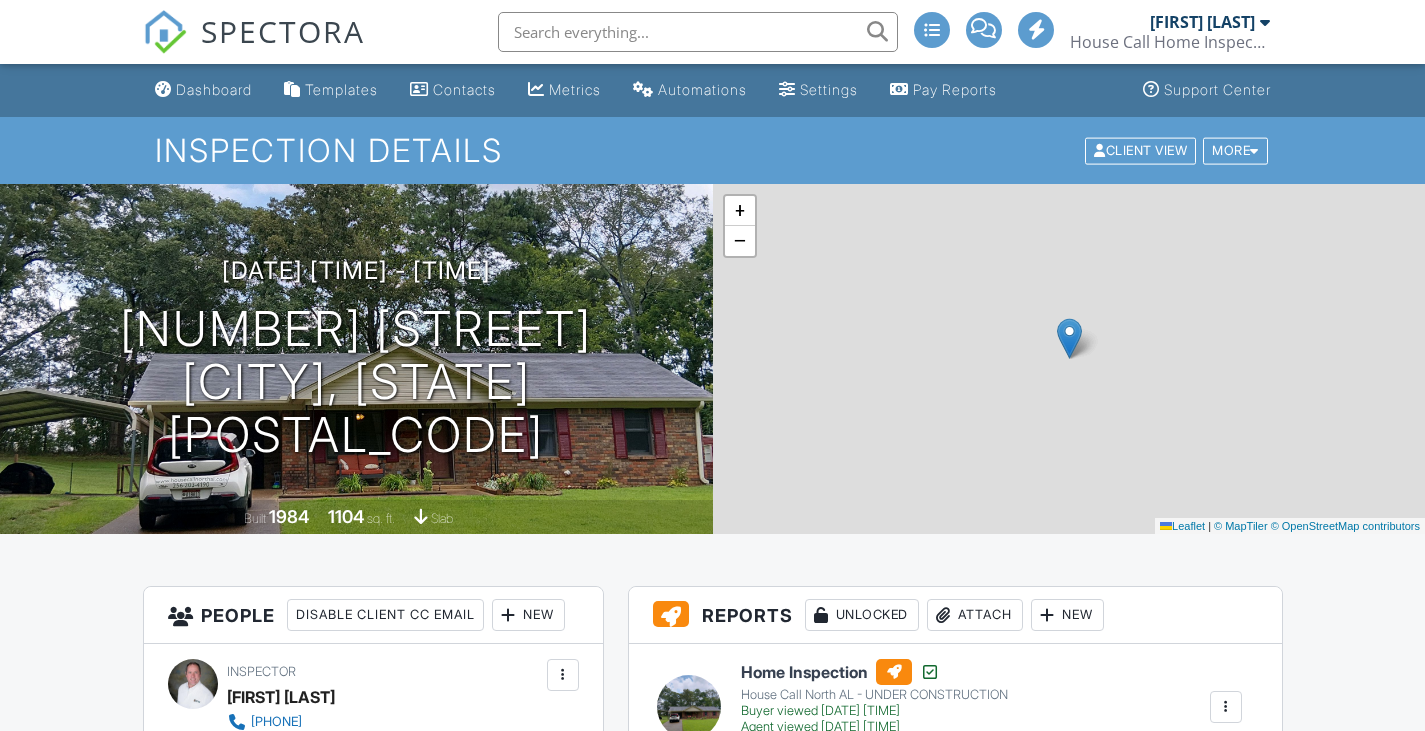 scroll, scrollTop: 0, scrollLeft: 0, axis: both 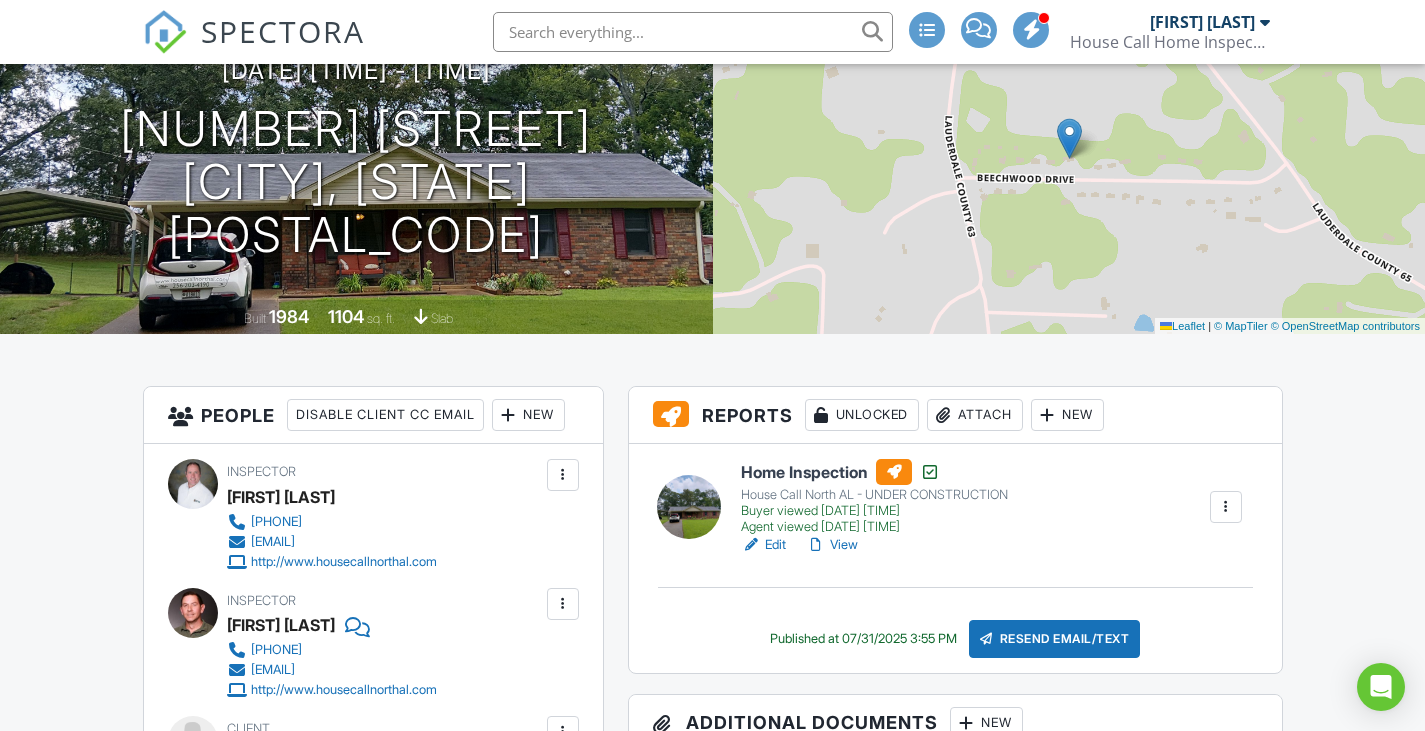 click on "Attach" at bounding box center (975, 415) 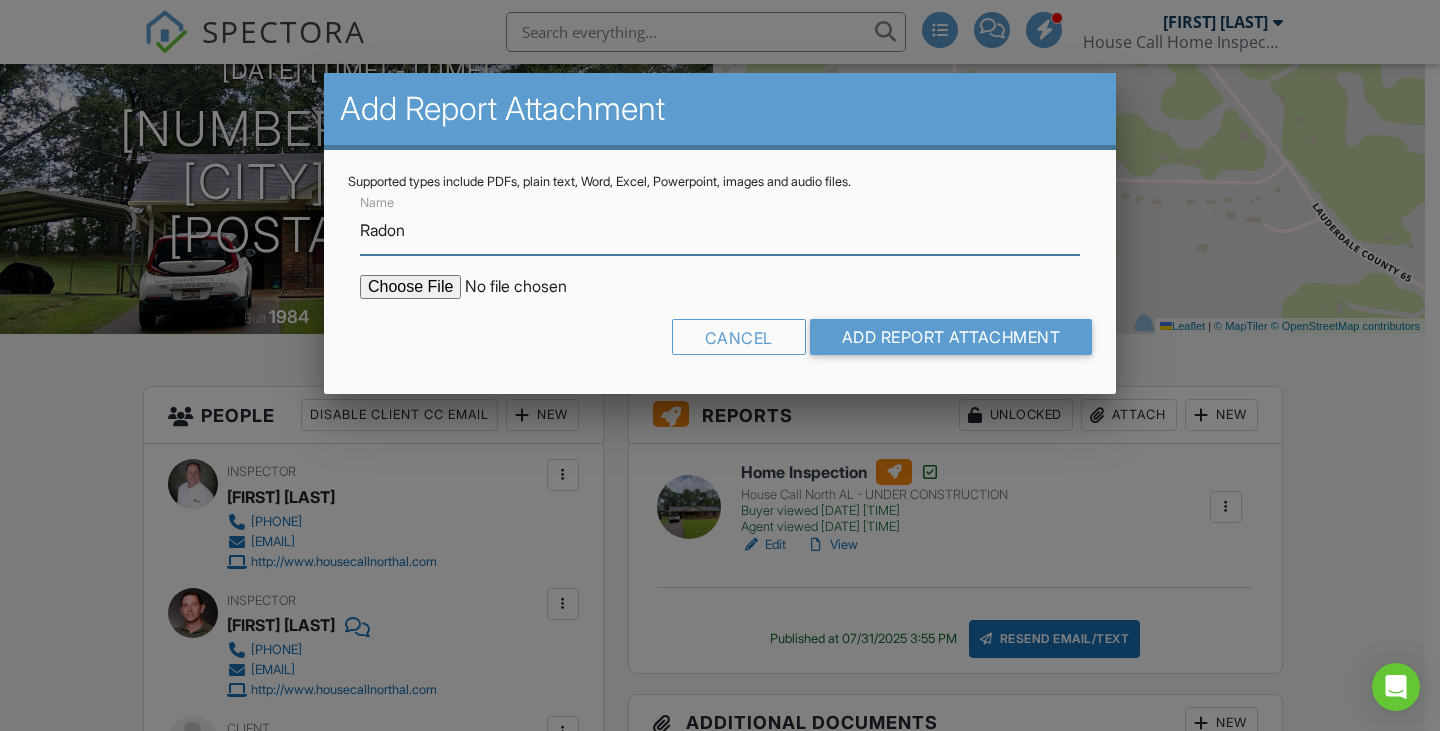 type on "Radon Report" 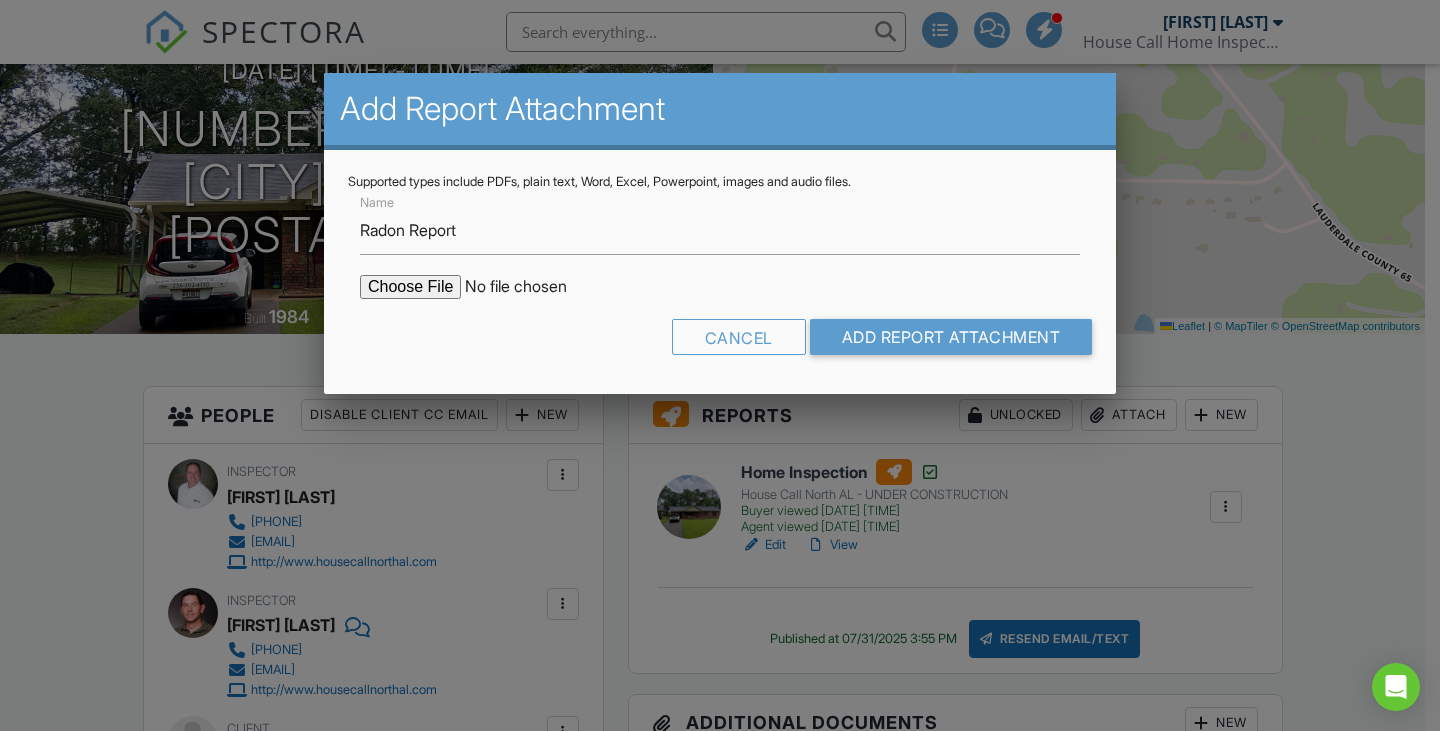 click at bounding box center (530, 287) 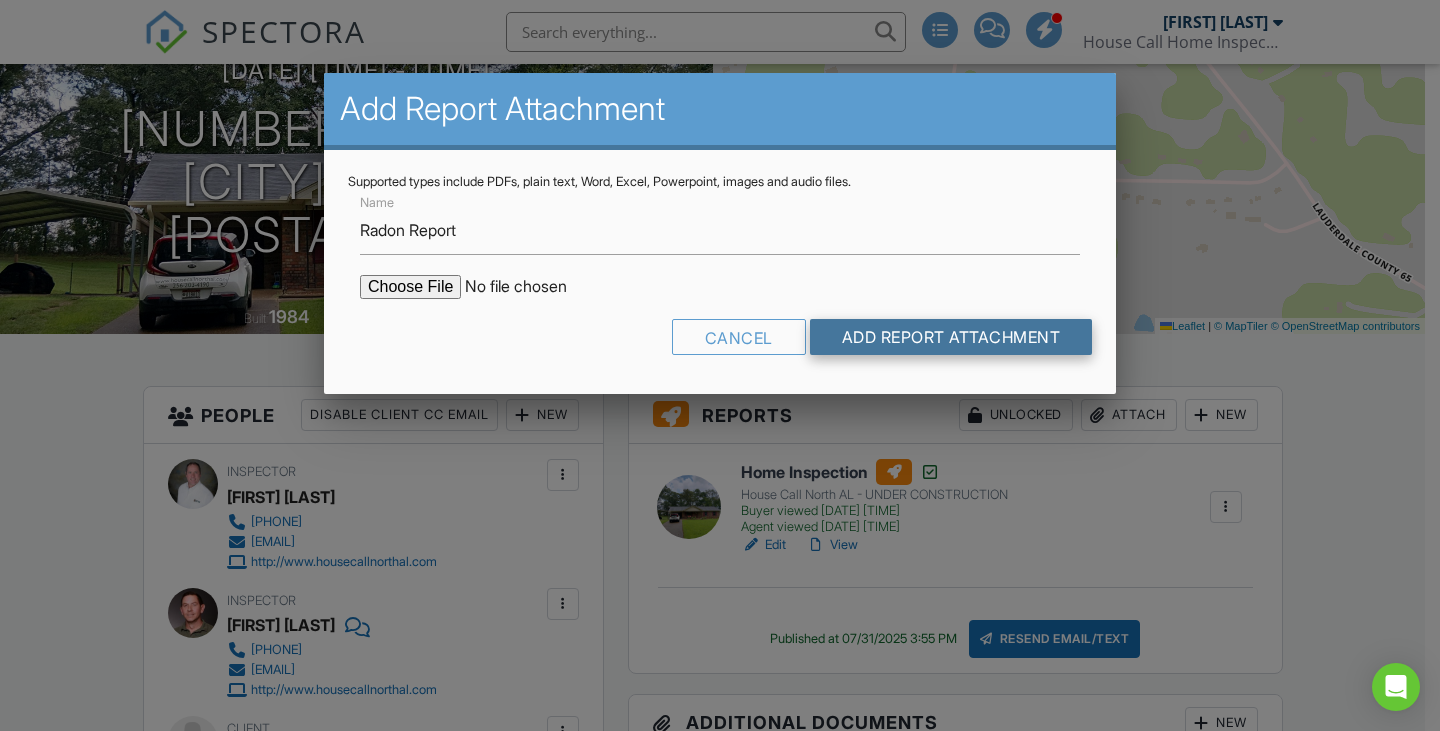 click on "Add Report Attachment" at bounding box center (951, 337) 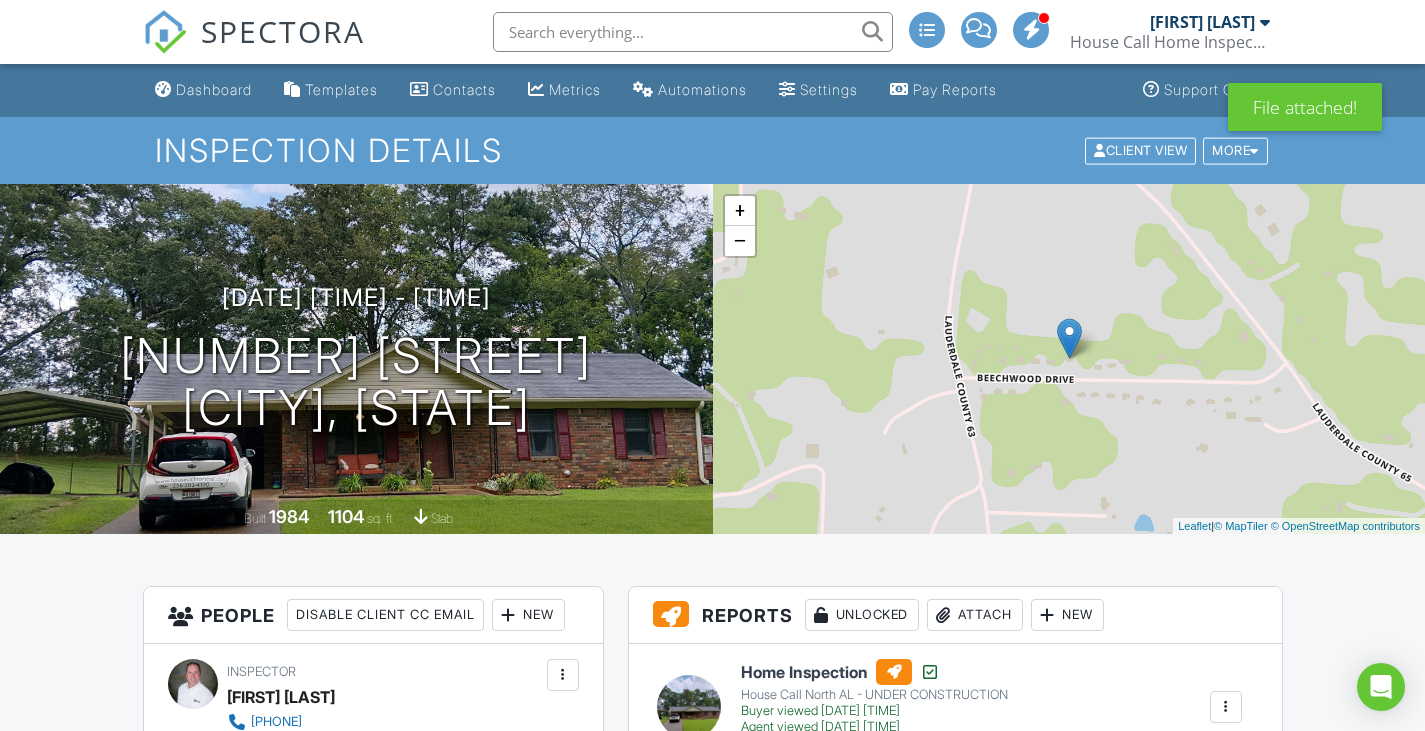 scroll, scrollTop: 0, scrollLeft: 0, axis: both 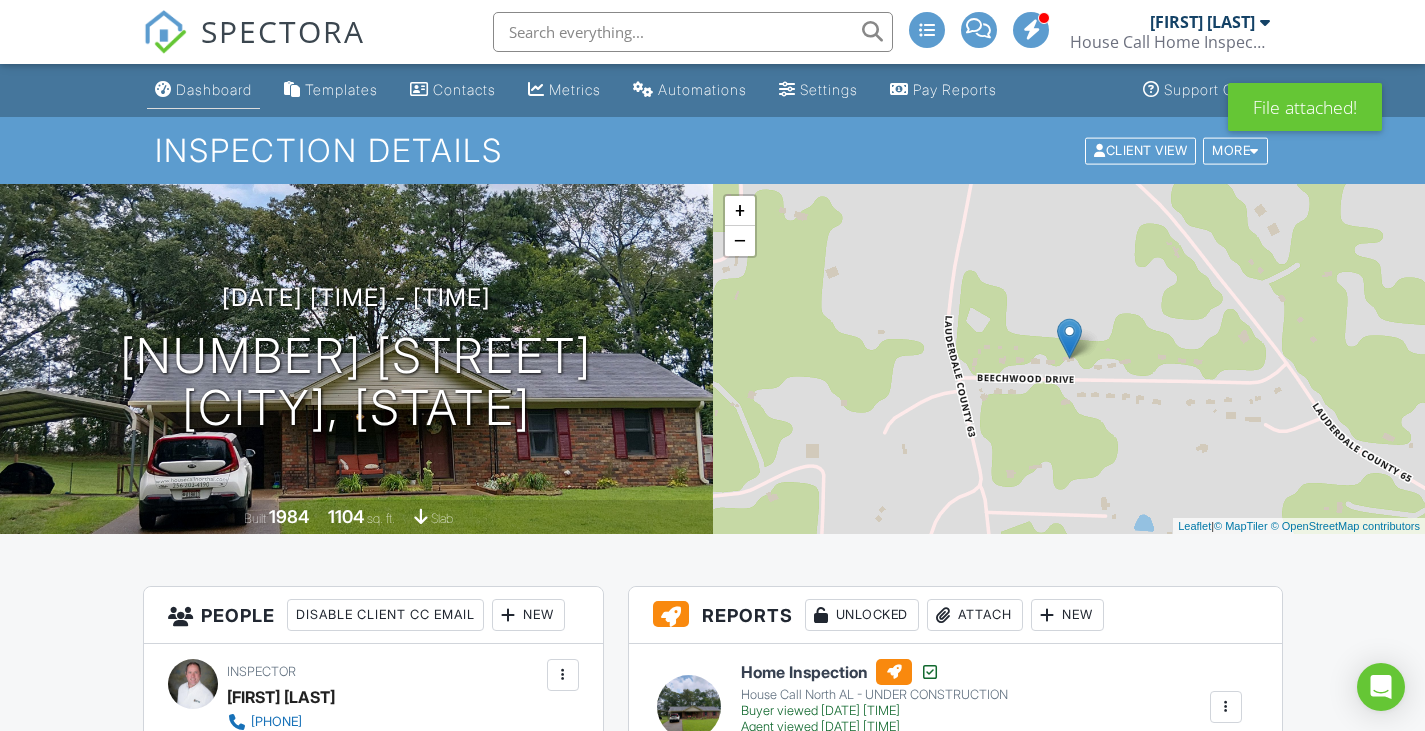 click on "Dashboard" at bounding box center (214, 89) 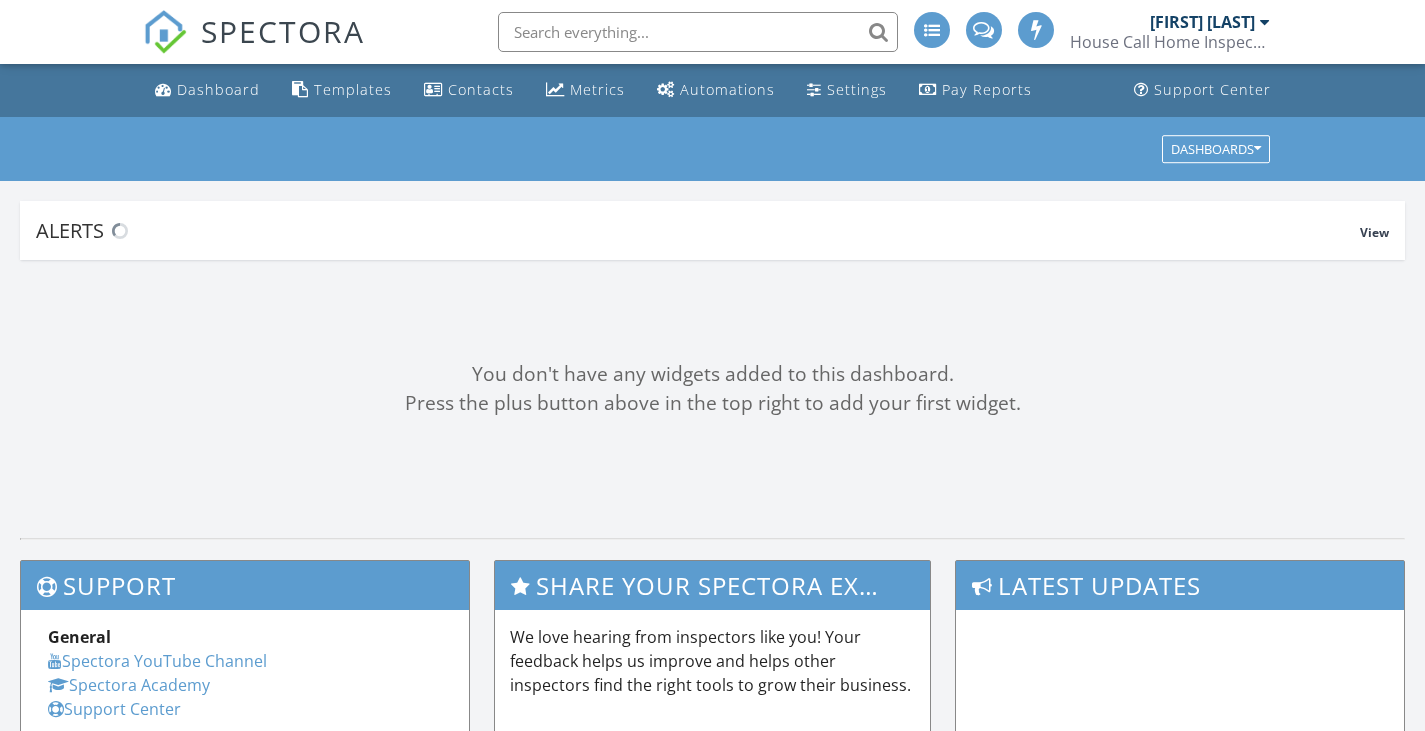 scroll, scrollTop: 0, scrollLeft: 0, axis: both 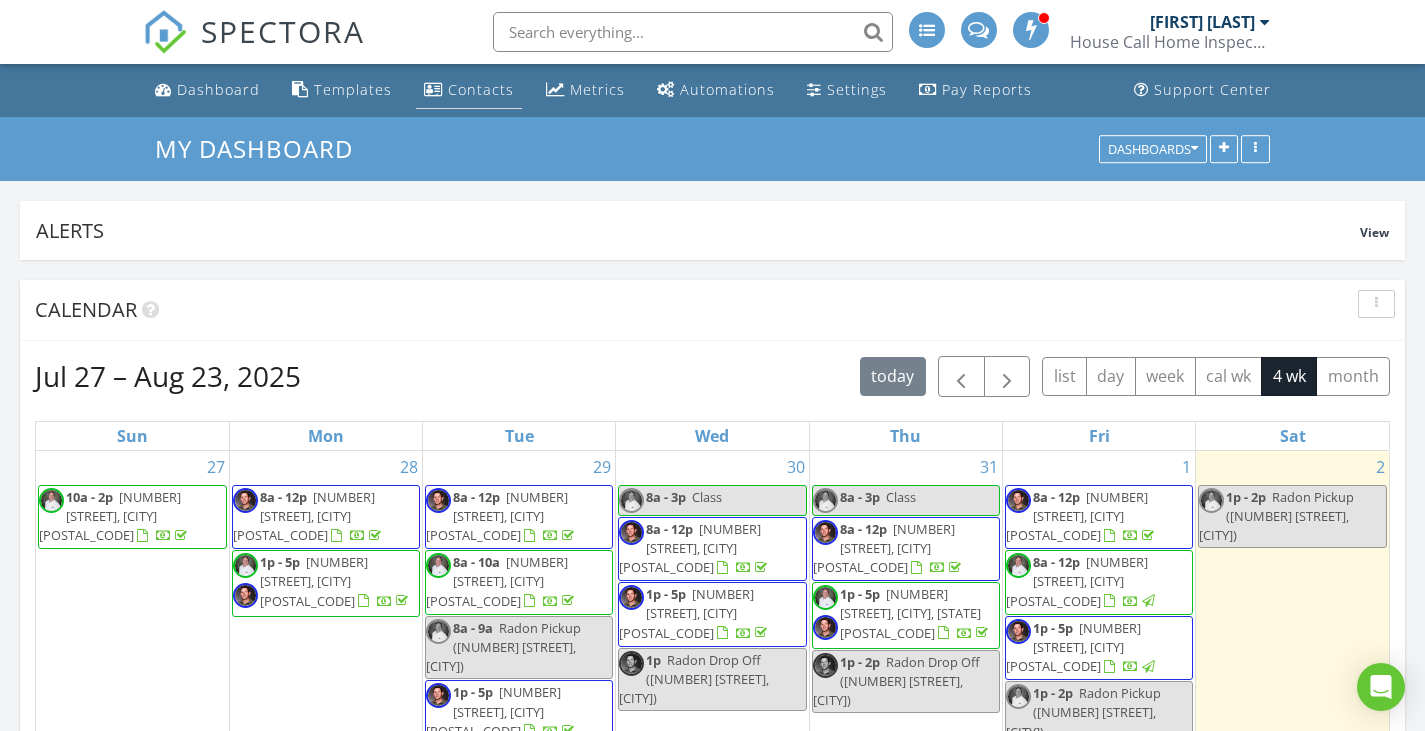 click on "Contacts" at bounding box center [481, 89] 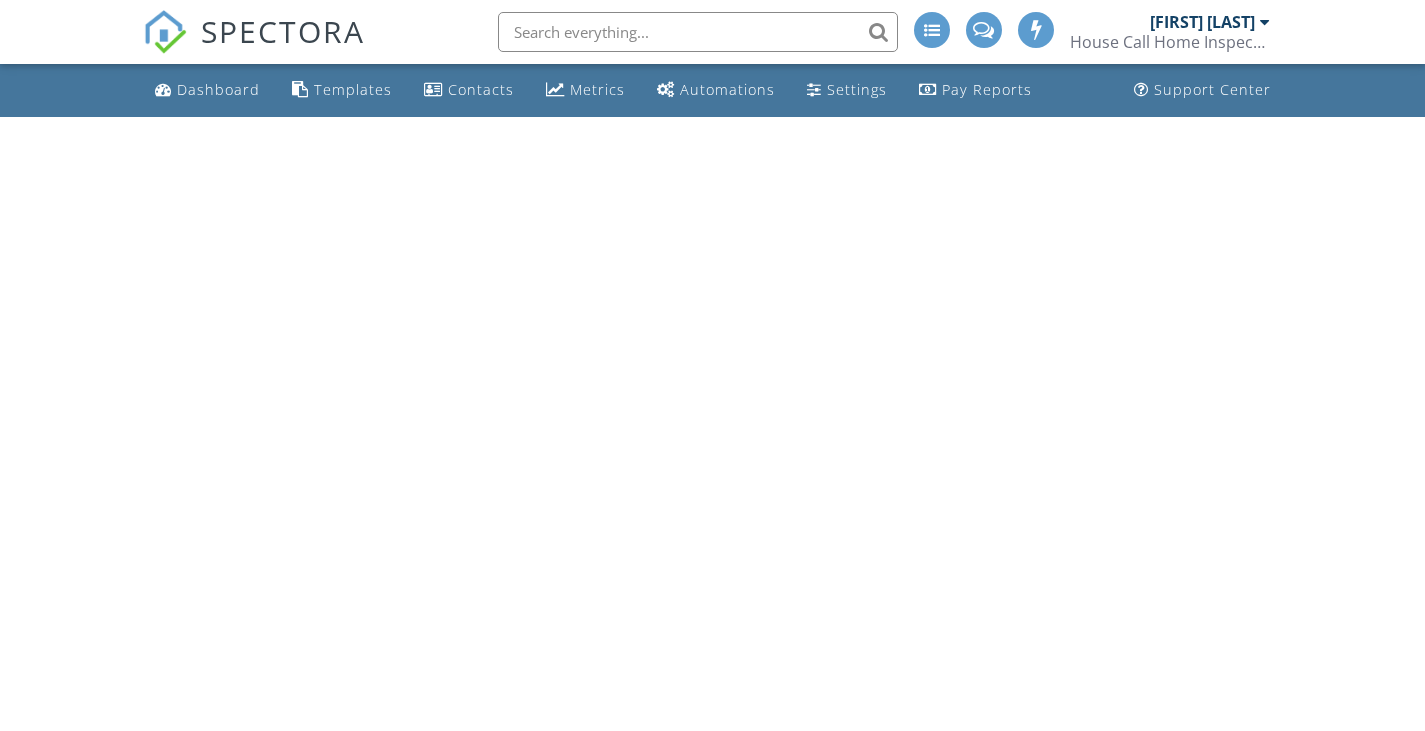 scroll, scrollTop: 0, scrollLeft: 0, axis: both 